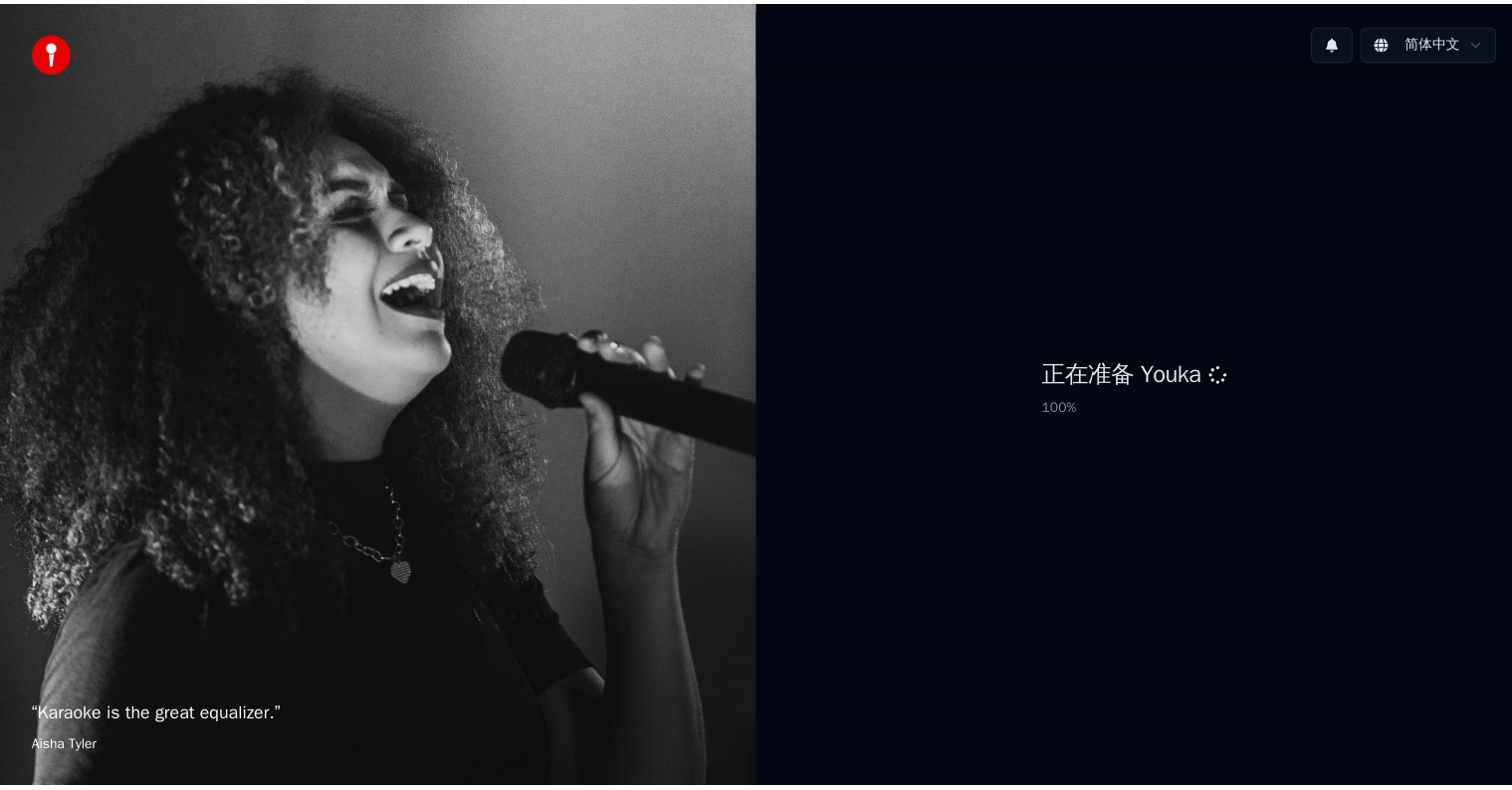 scroll, scrollTop: 0, scrollLeft: 0, axis: both 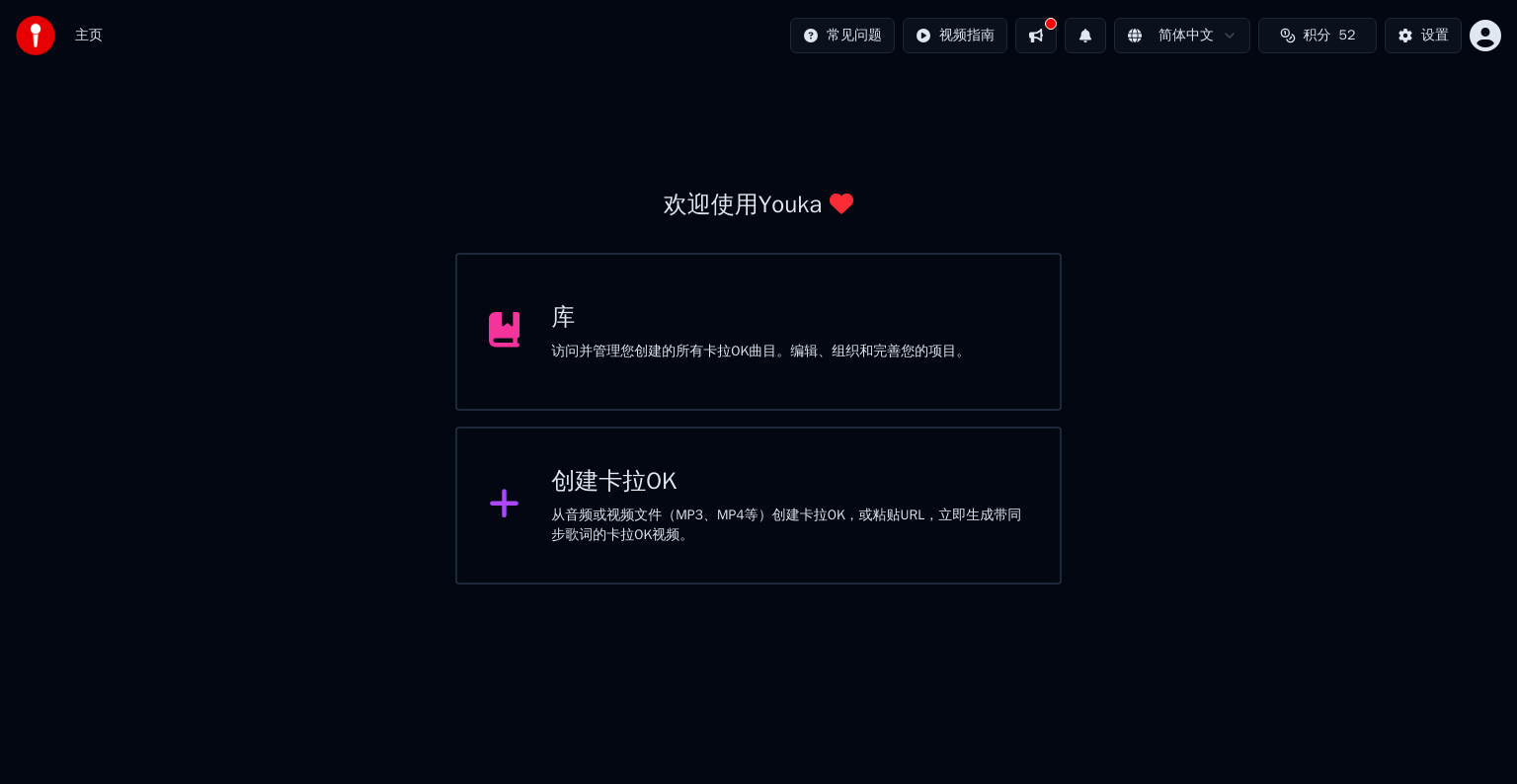 click on "库" at bounding box center [760, 318] 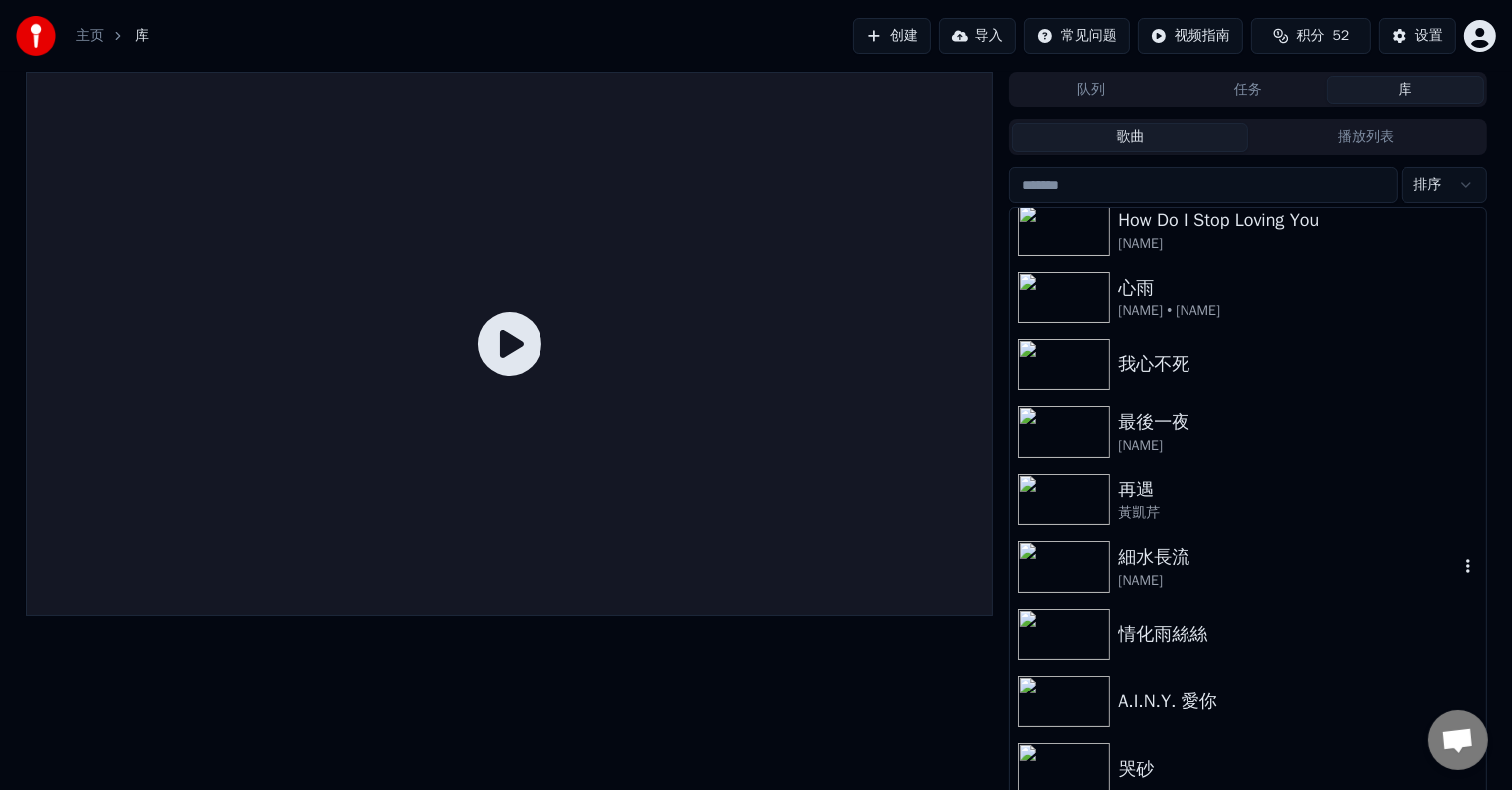 scroll, scrollTop: 16, scrollLeft: 0, axis: vertical 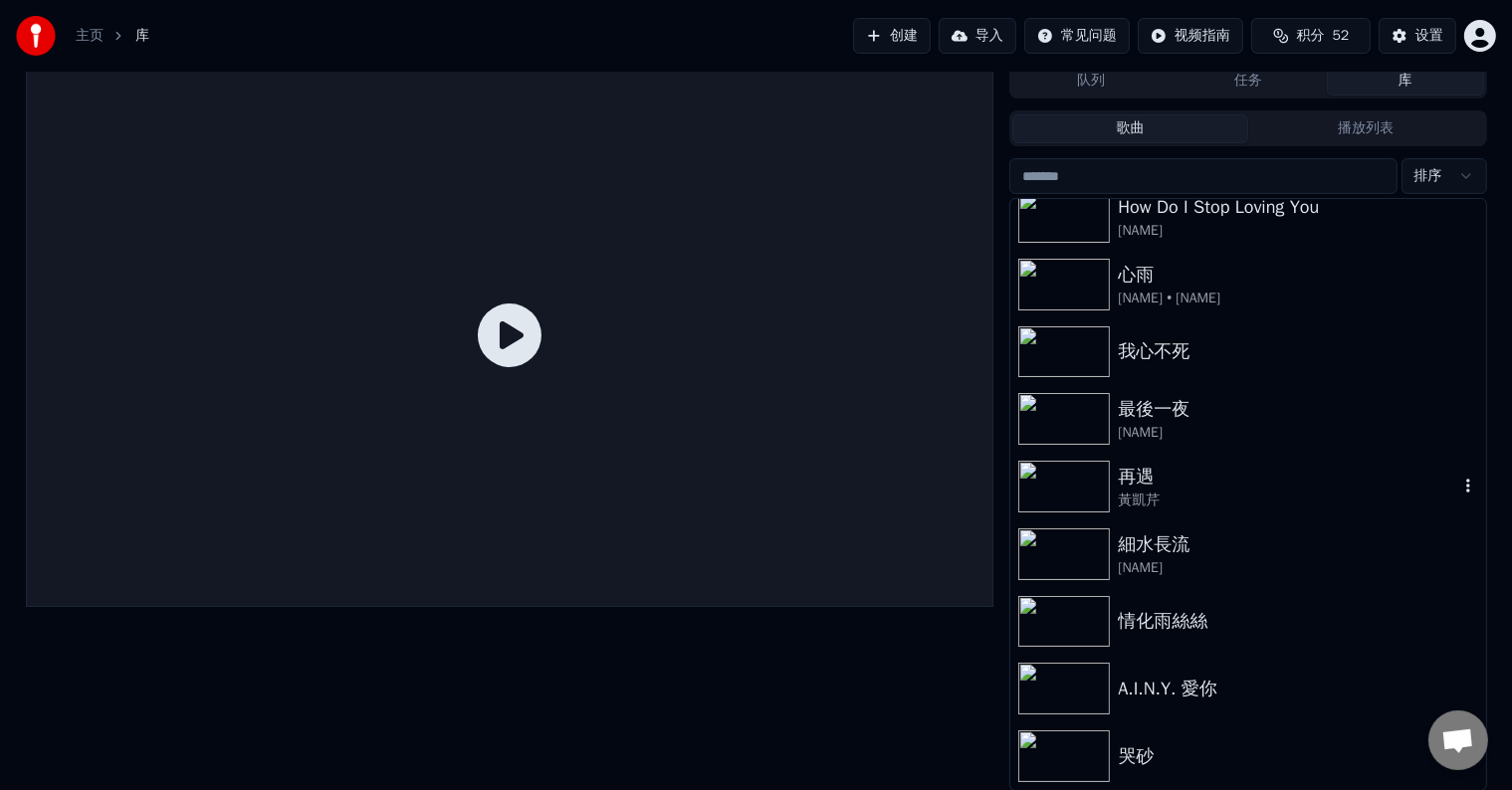 click on "黃凱芹" at bounding box center (1287, 500) 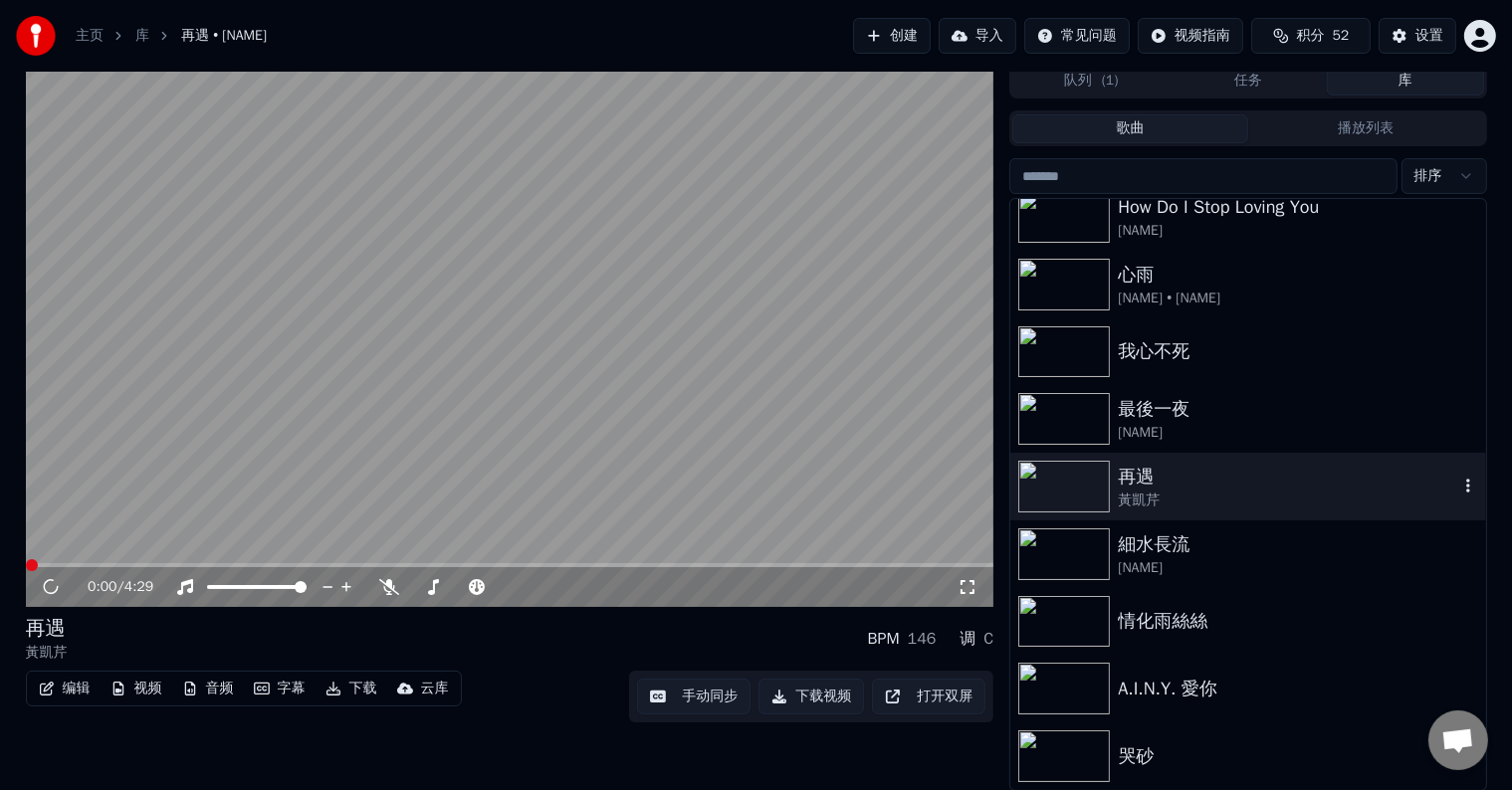 click on "黃凱芹" at bounding box center [1287, 500] 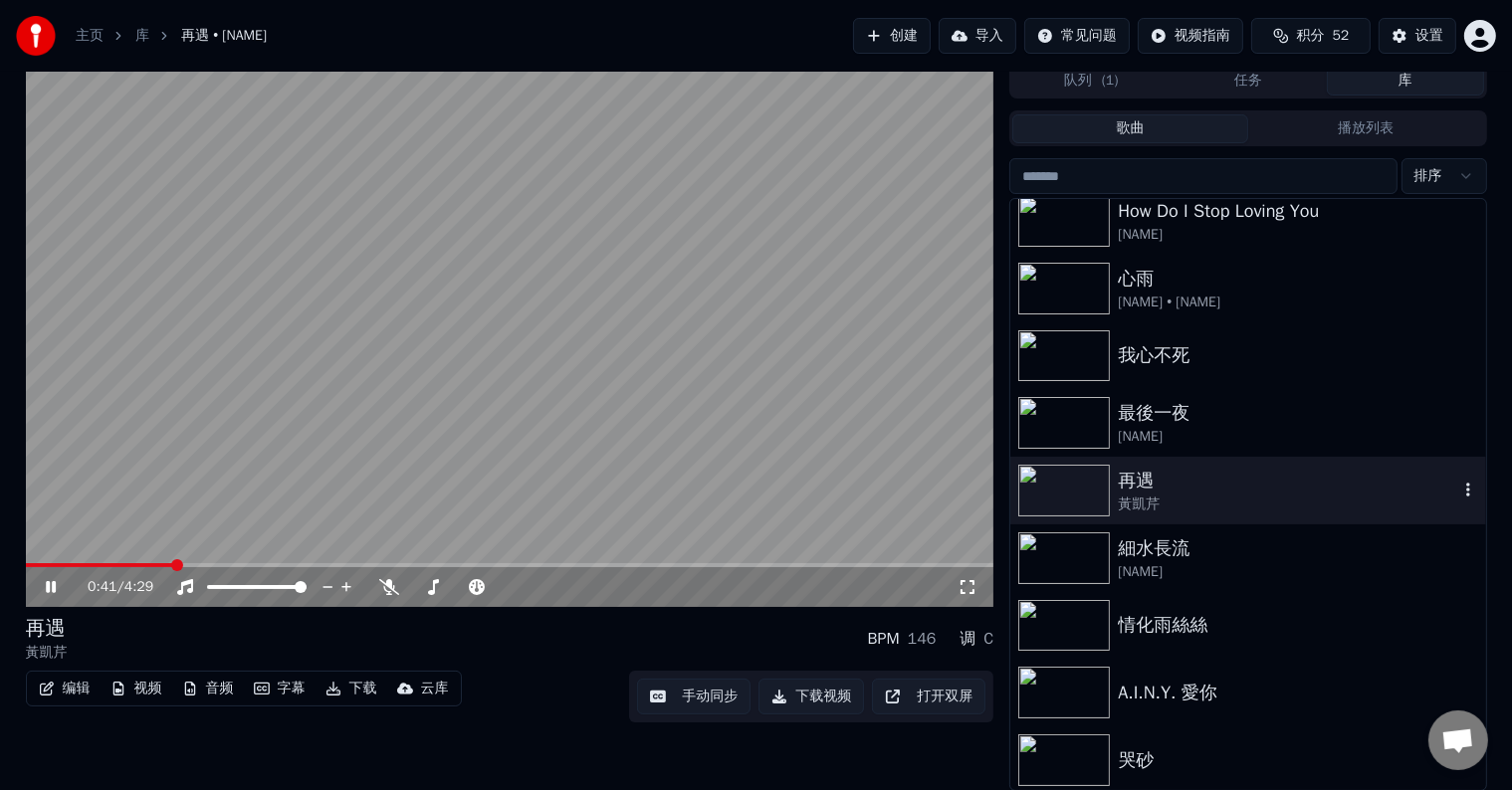 scroll, scrollTop: 16, scrollLeft: 0, axis: vertical 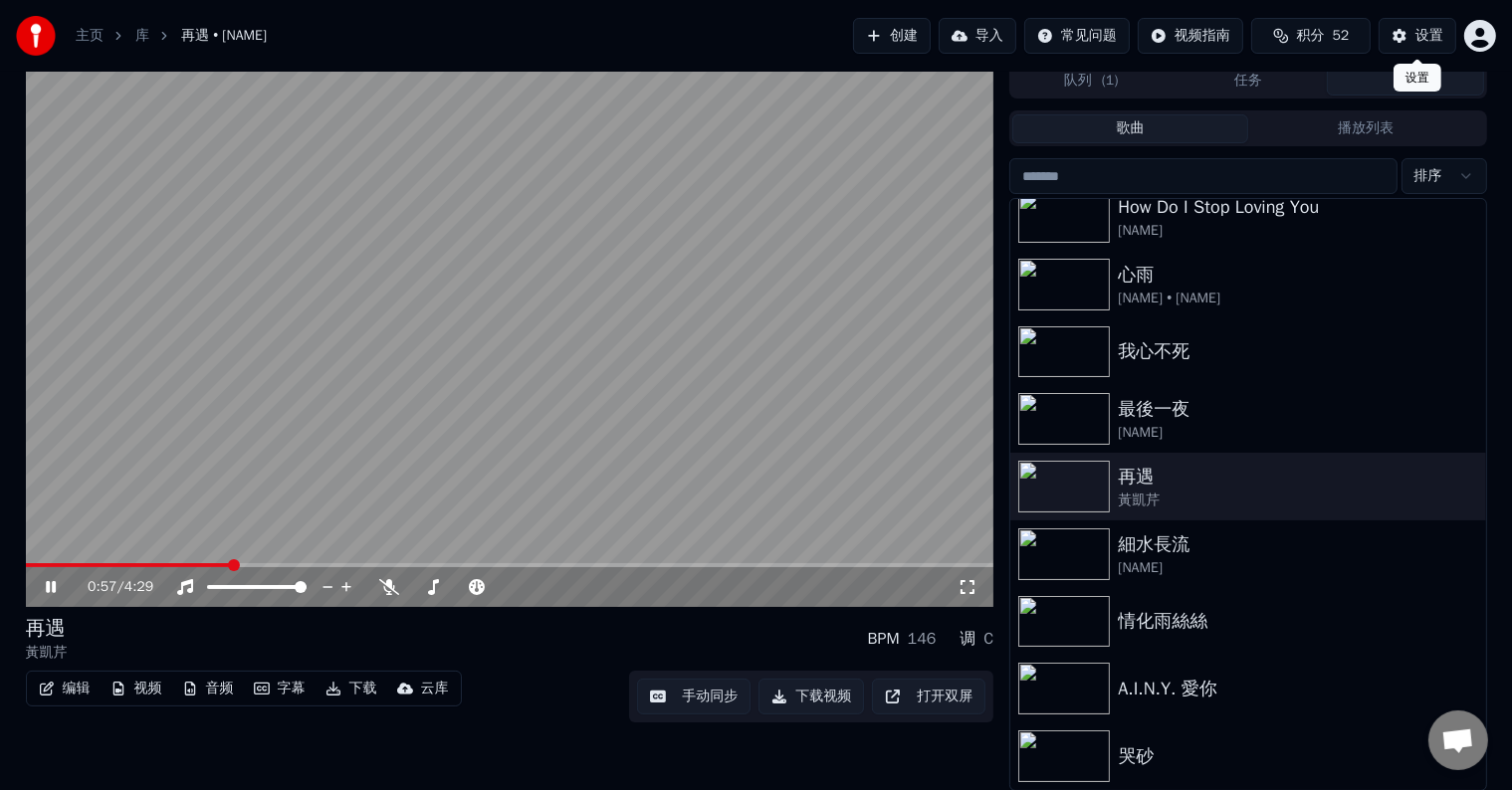 click on "设置" at bounding box center (1429, 36) 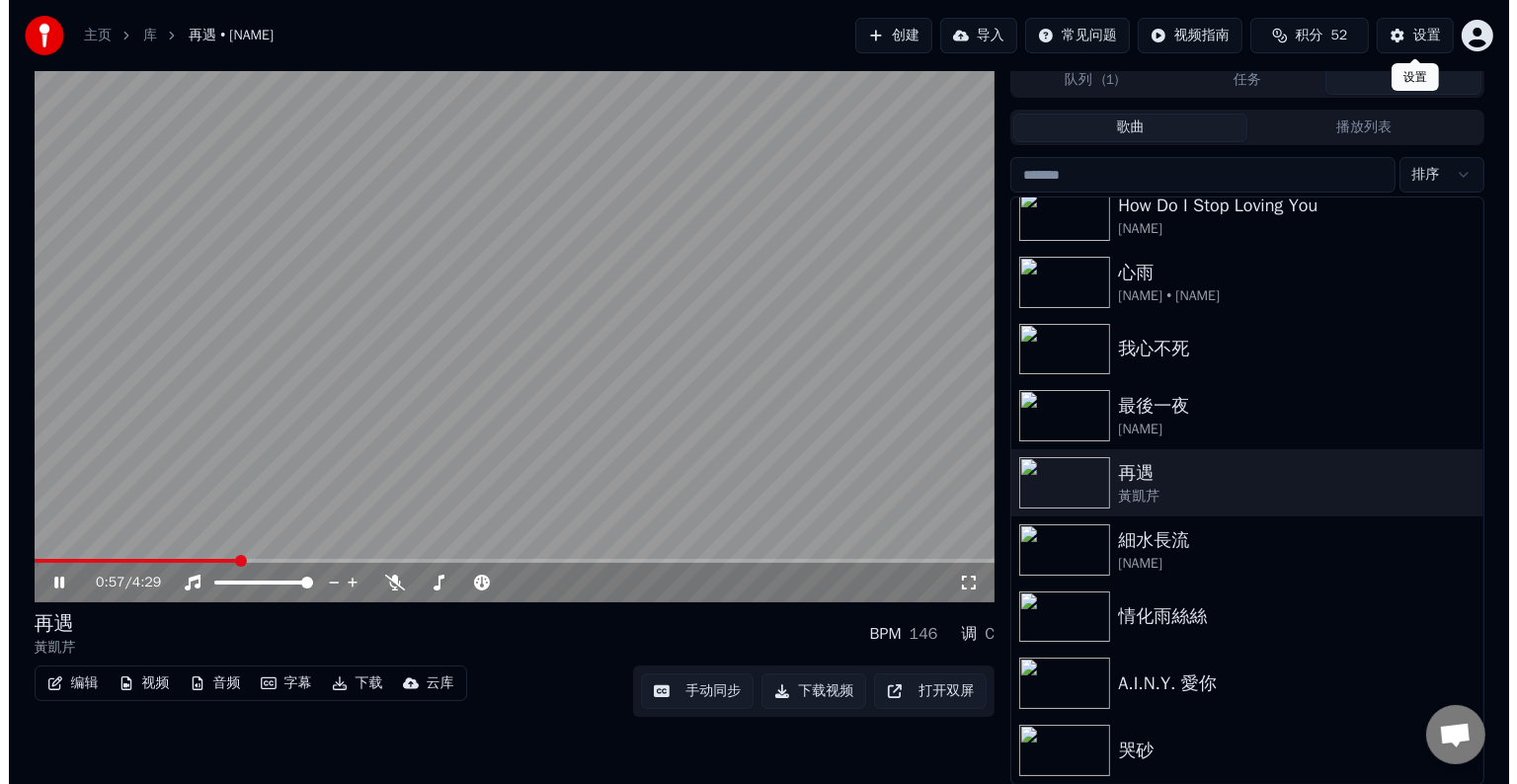 scroll, scrollTop: 0, scrollLeft: 0, axis: both 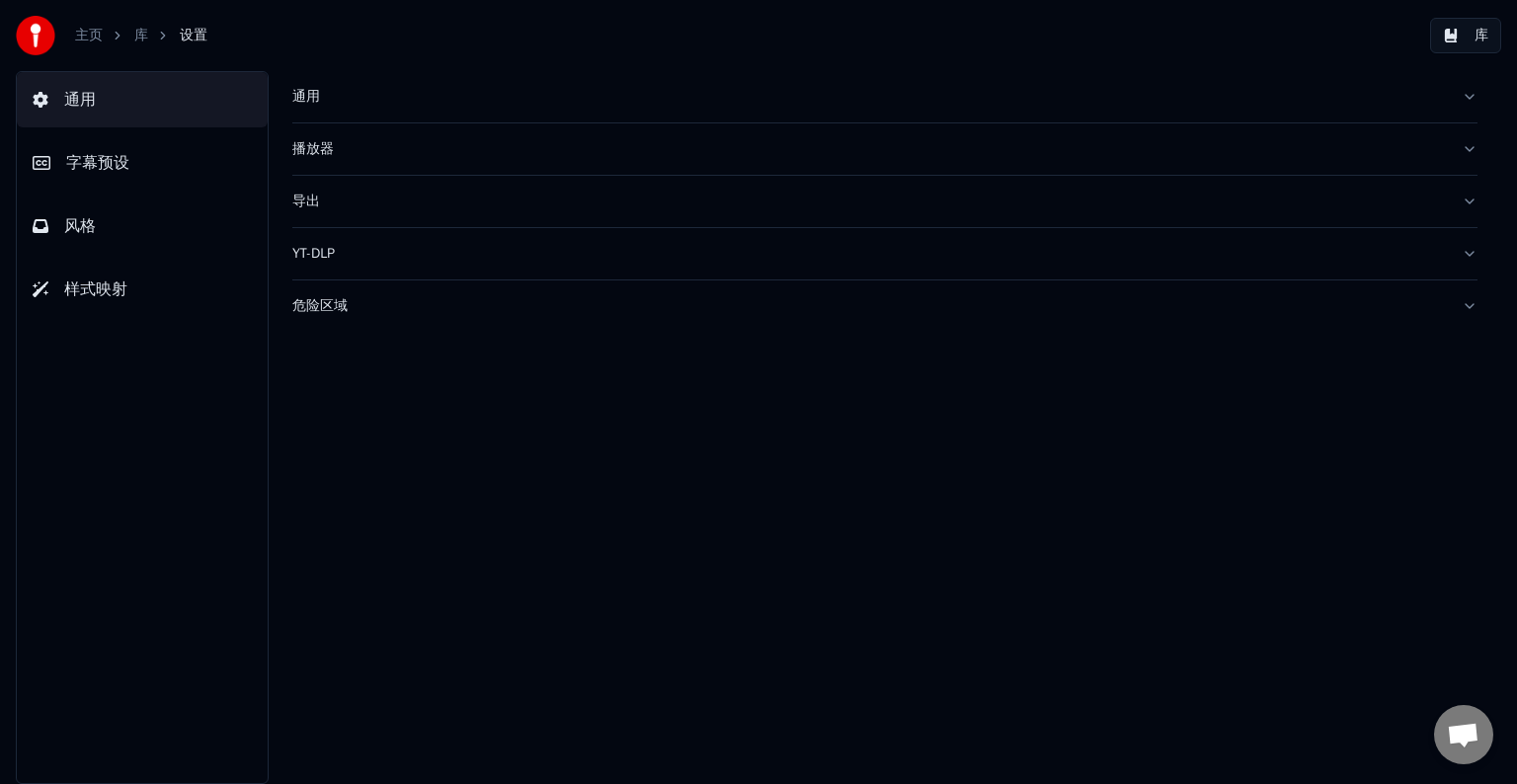 click on "字幕预设" at bounding box center (98, 163) 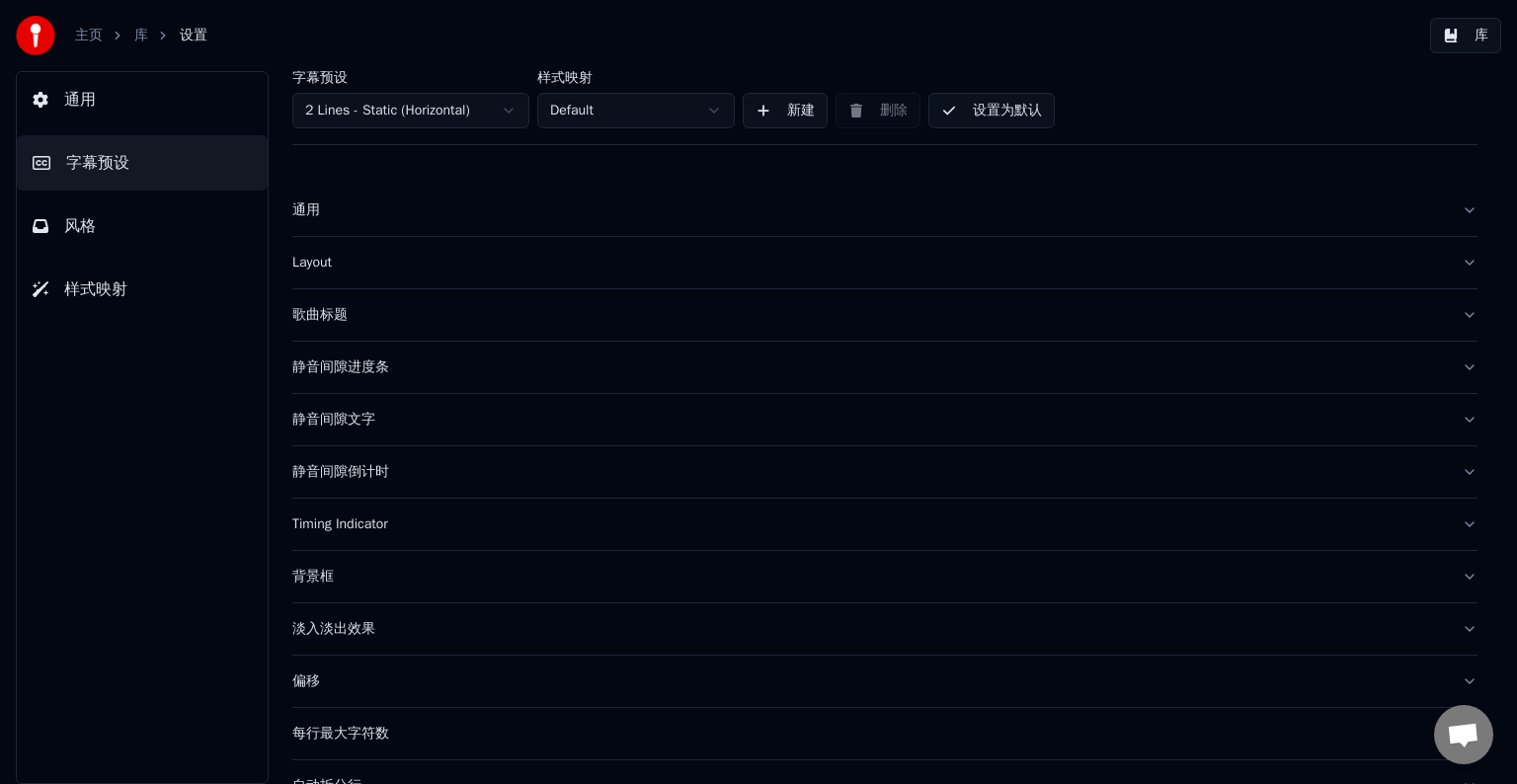 click on "Layout" at bounding box center [869, 263] 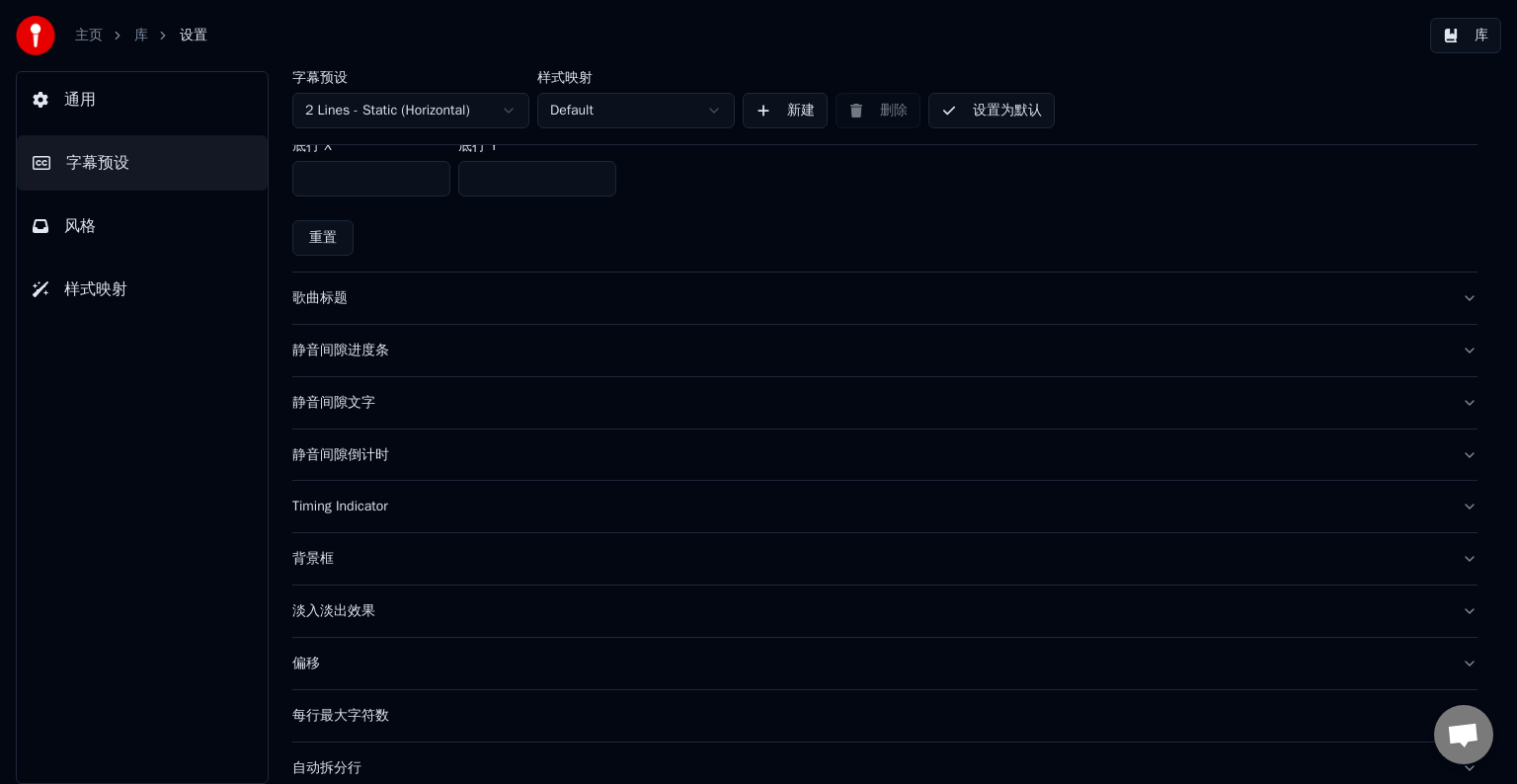 scroll, scrollTop: 581, scrollLeft: 0, axis: vertical 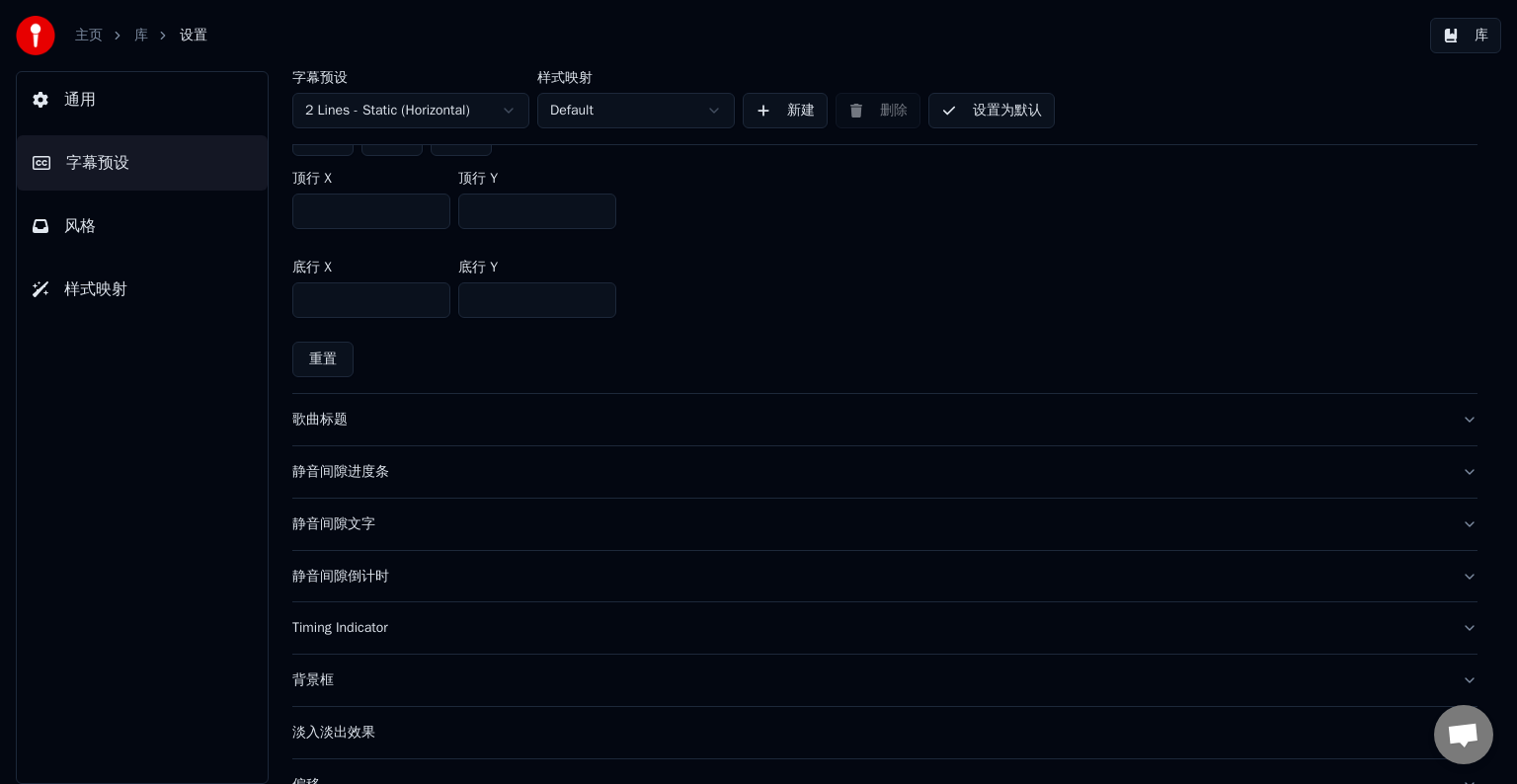 click on "风格" at bounding box center (80, 226) 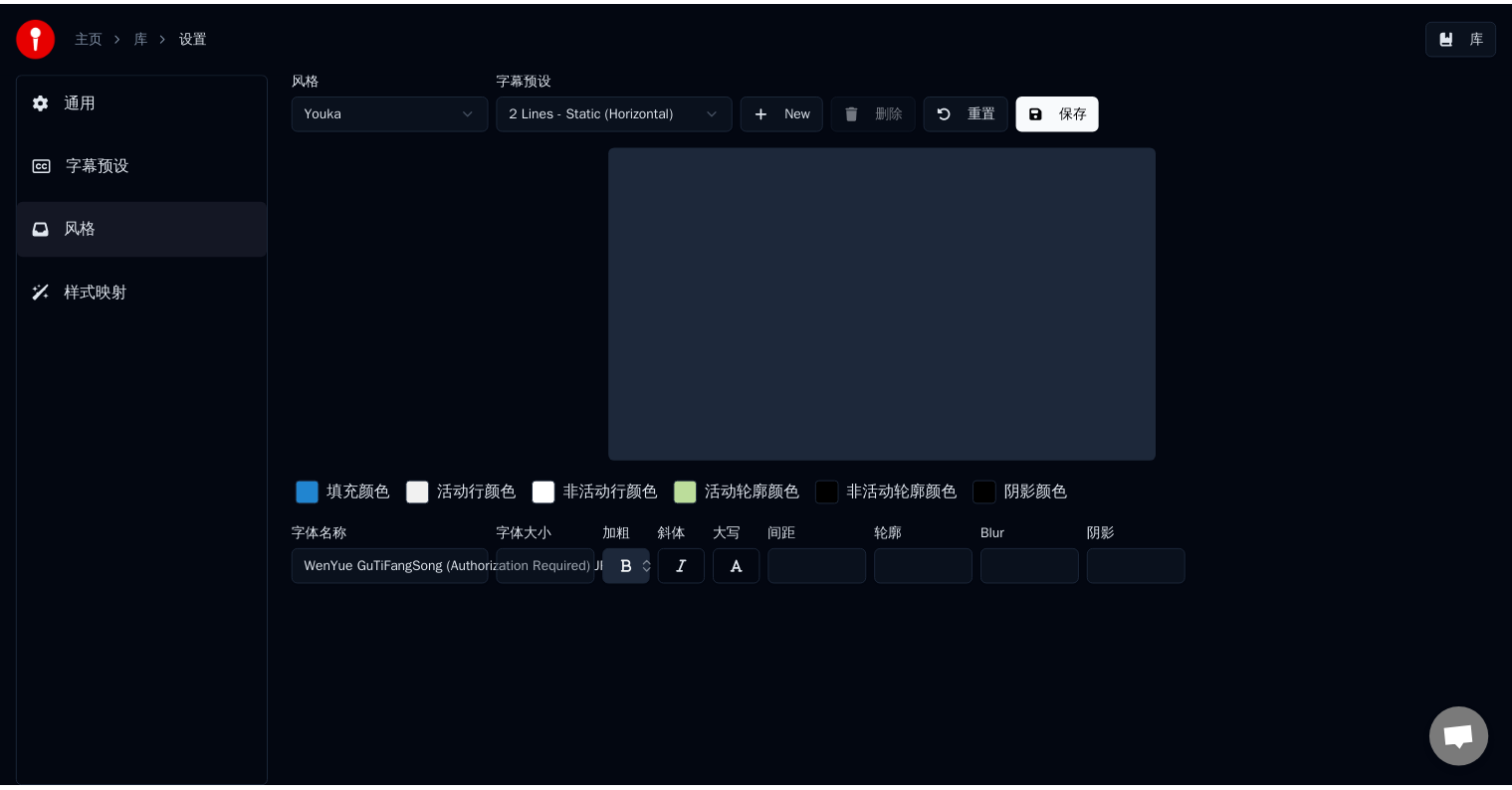 scroll, scrollTop: 0, scrollLeft: 0, axis: both 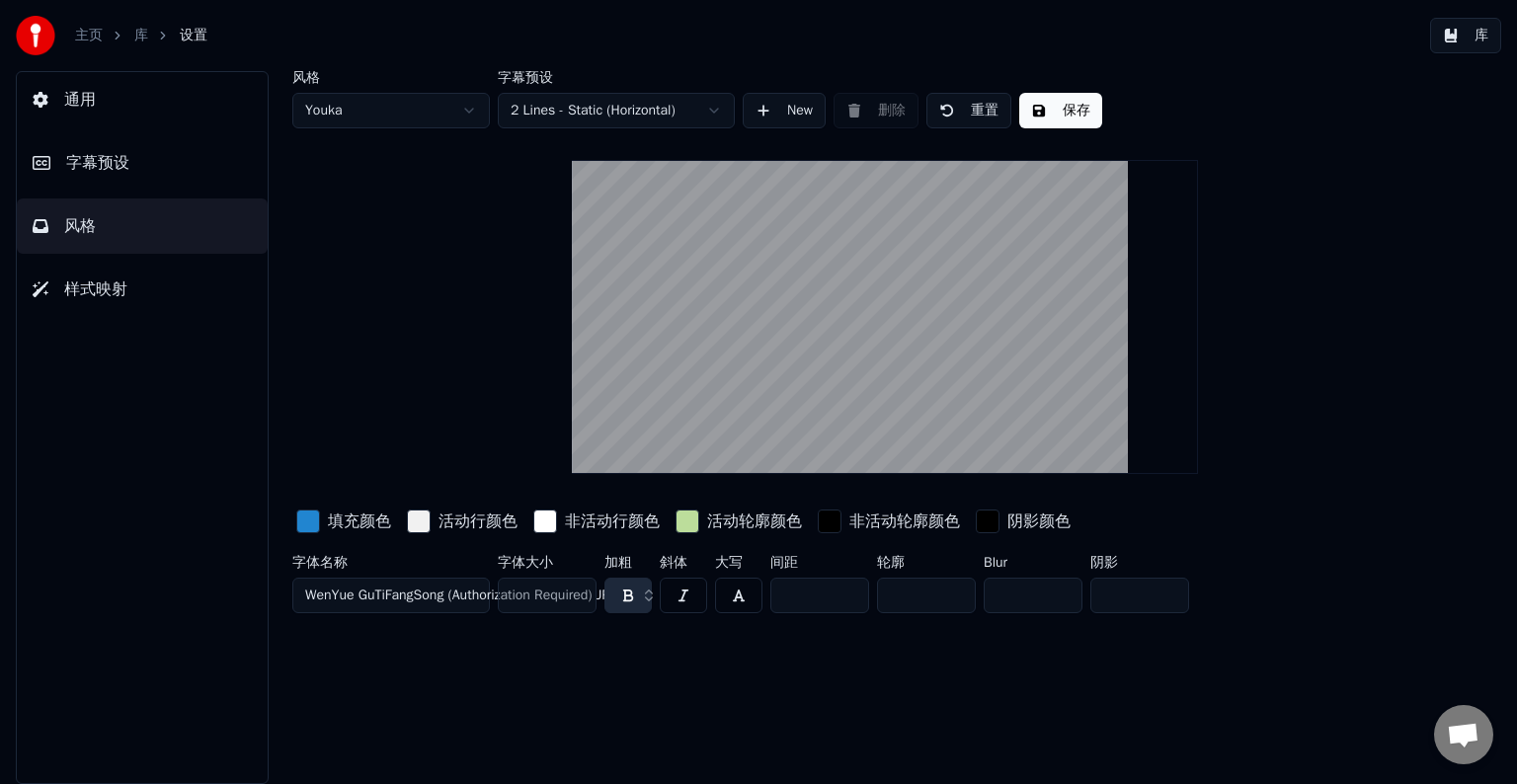 click on "***" at bounding box center (547, 595) 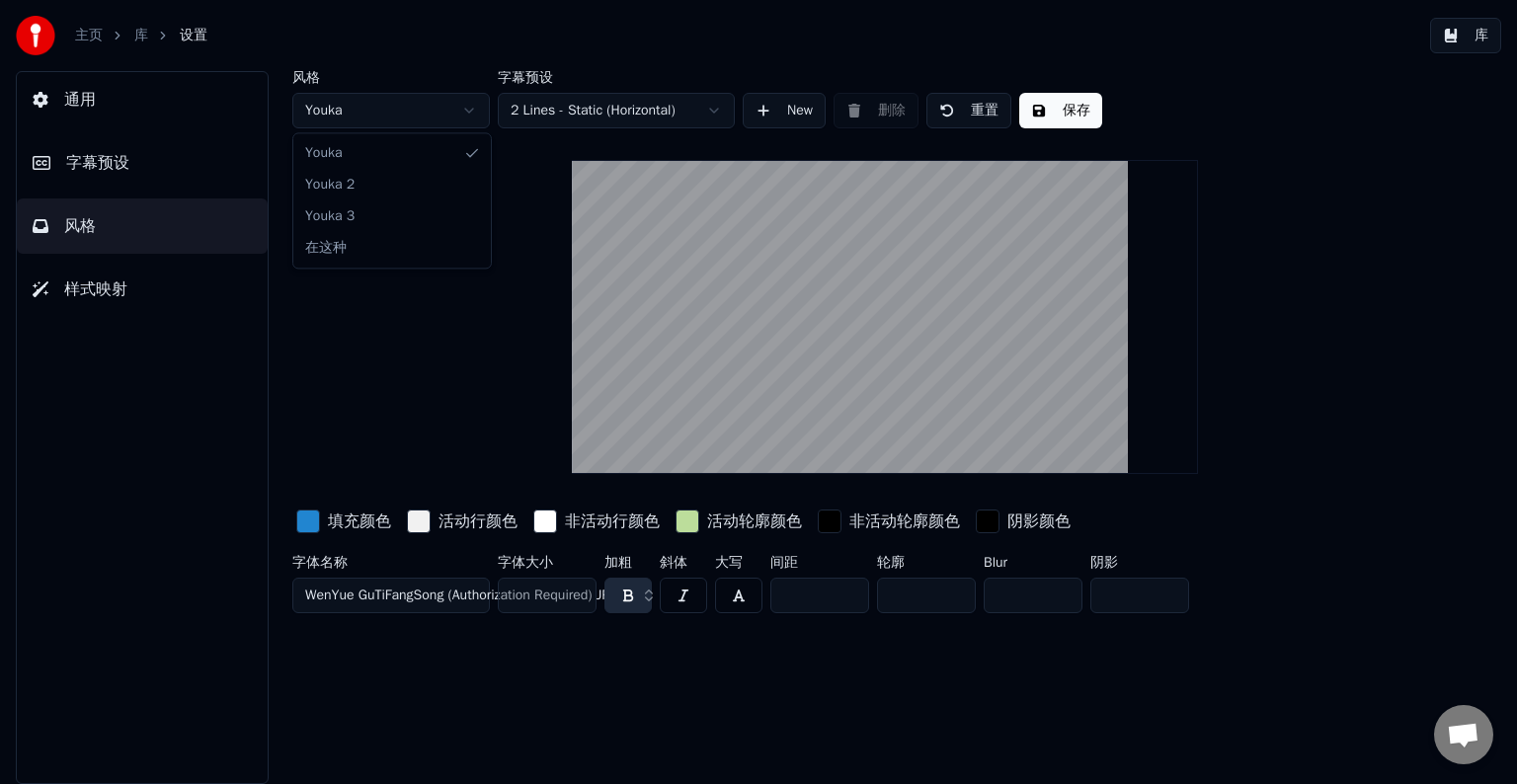 type on "***" 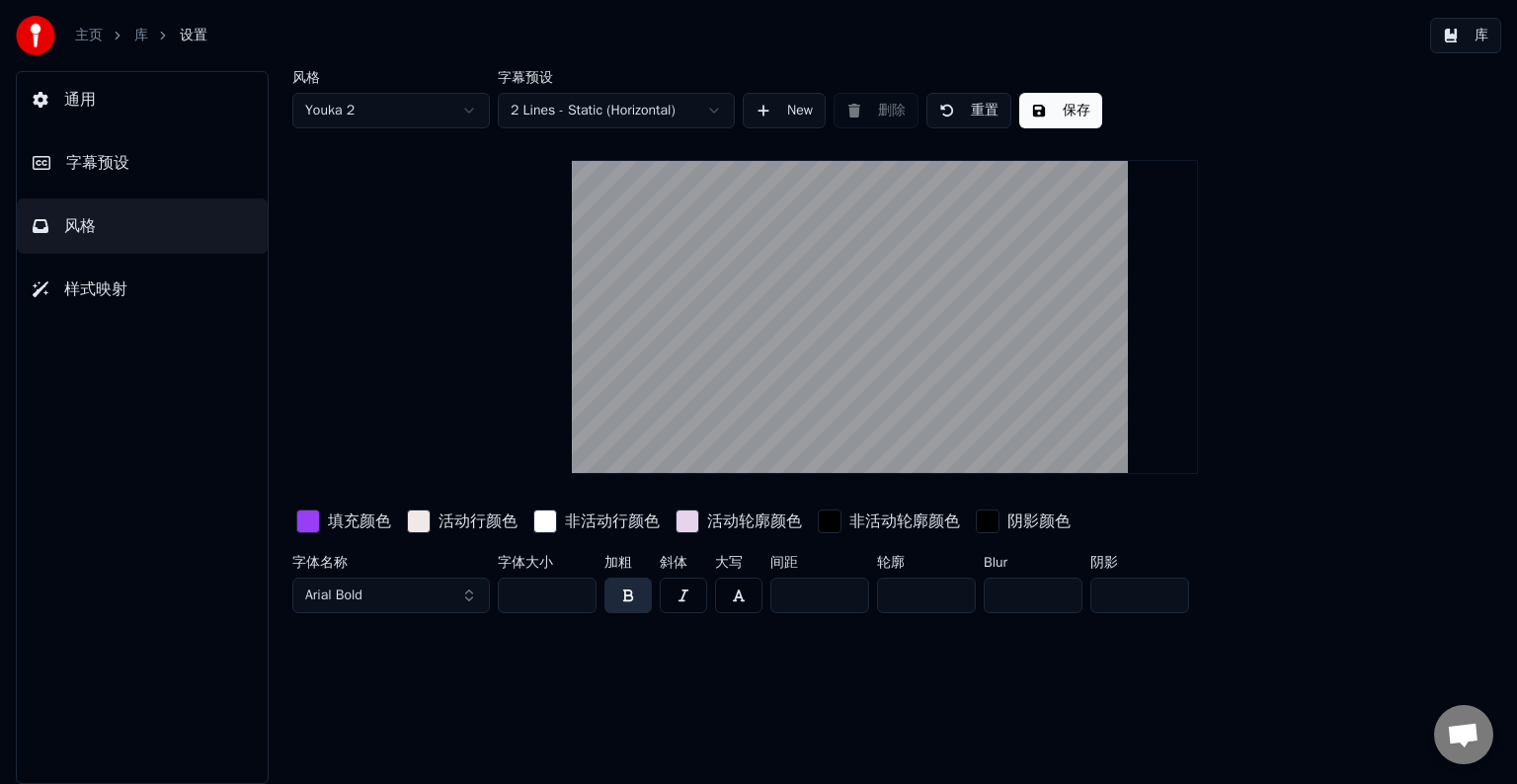 click on "***" at bounding box center [547, 595] 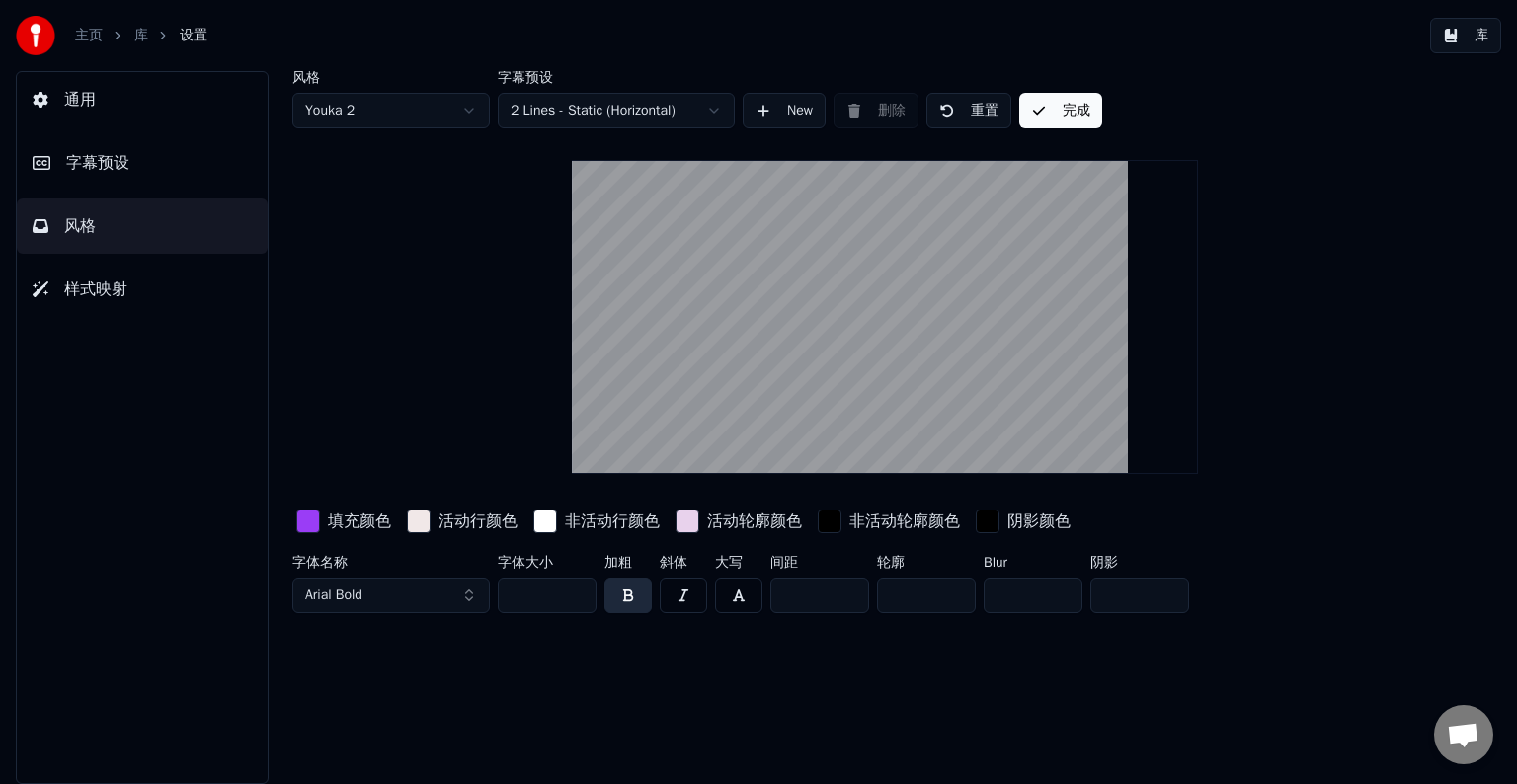 click on "库" at bounding box center [1466, 36] 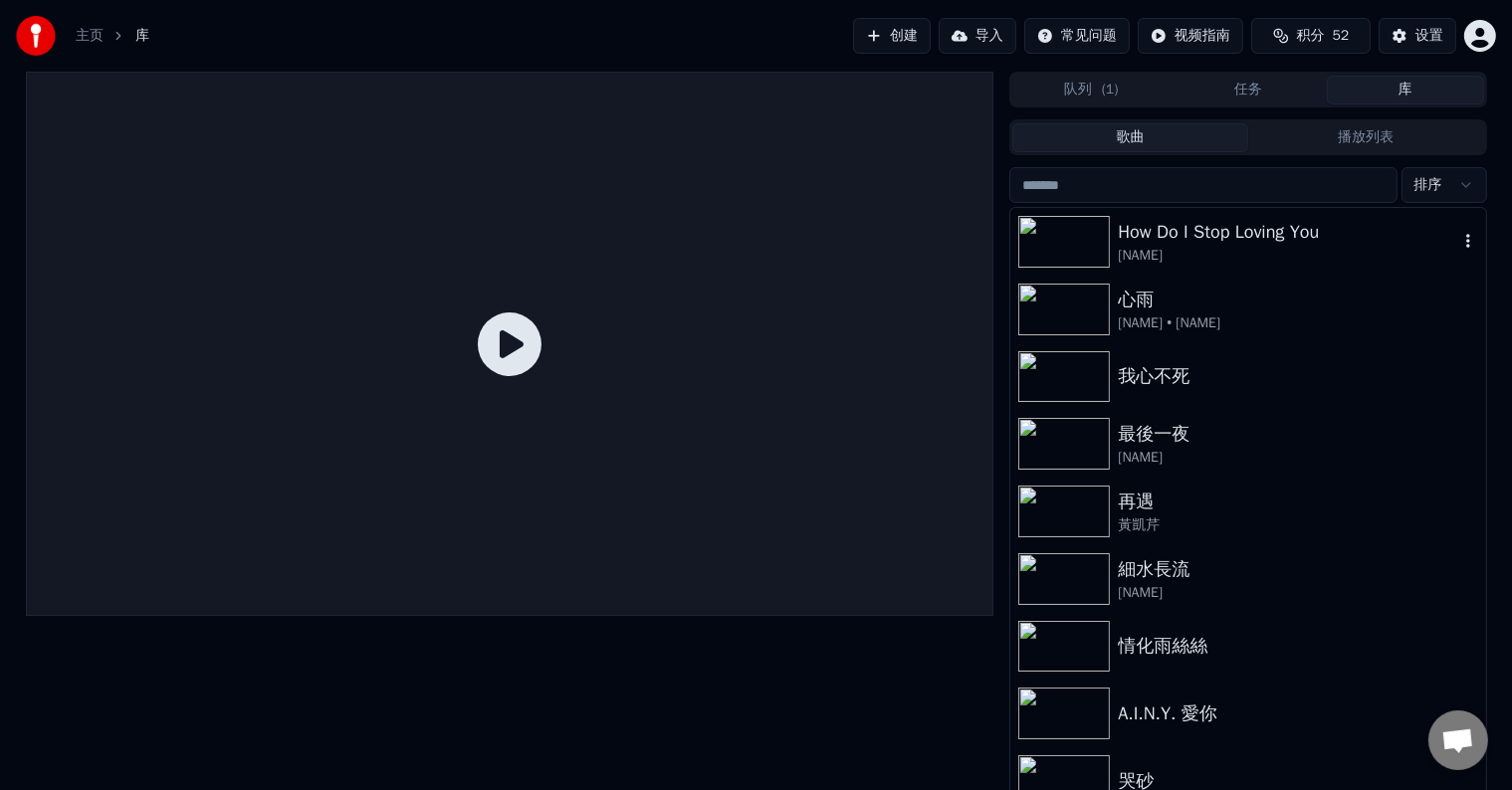 click on "How Do I Stop Loving You" at bounding box center [1287, 232] 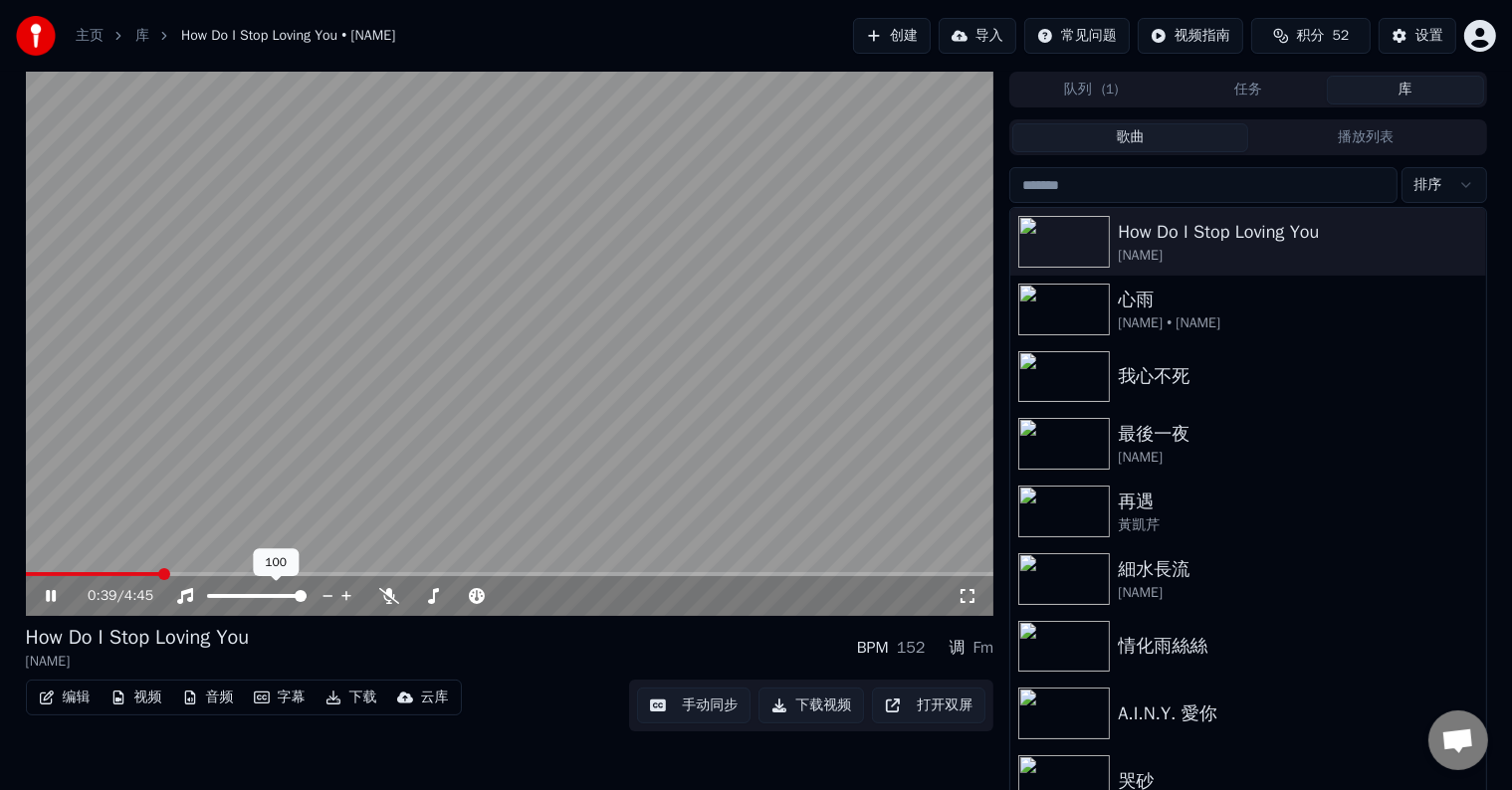 click 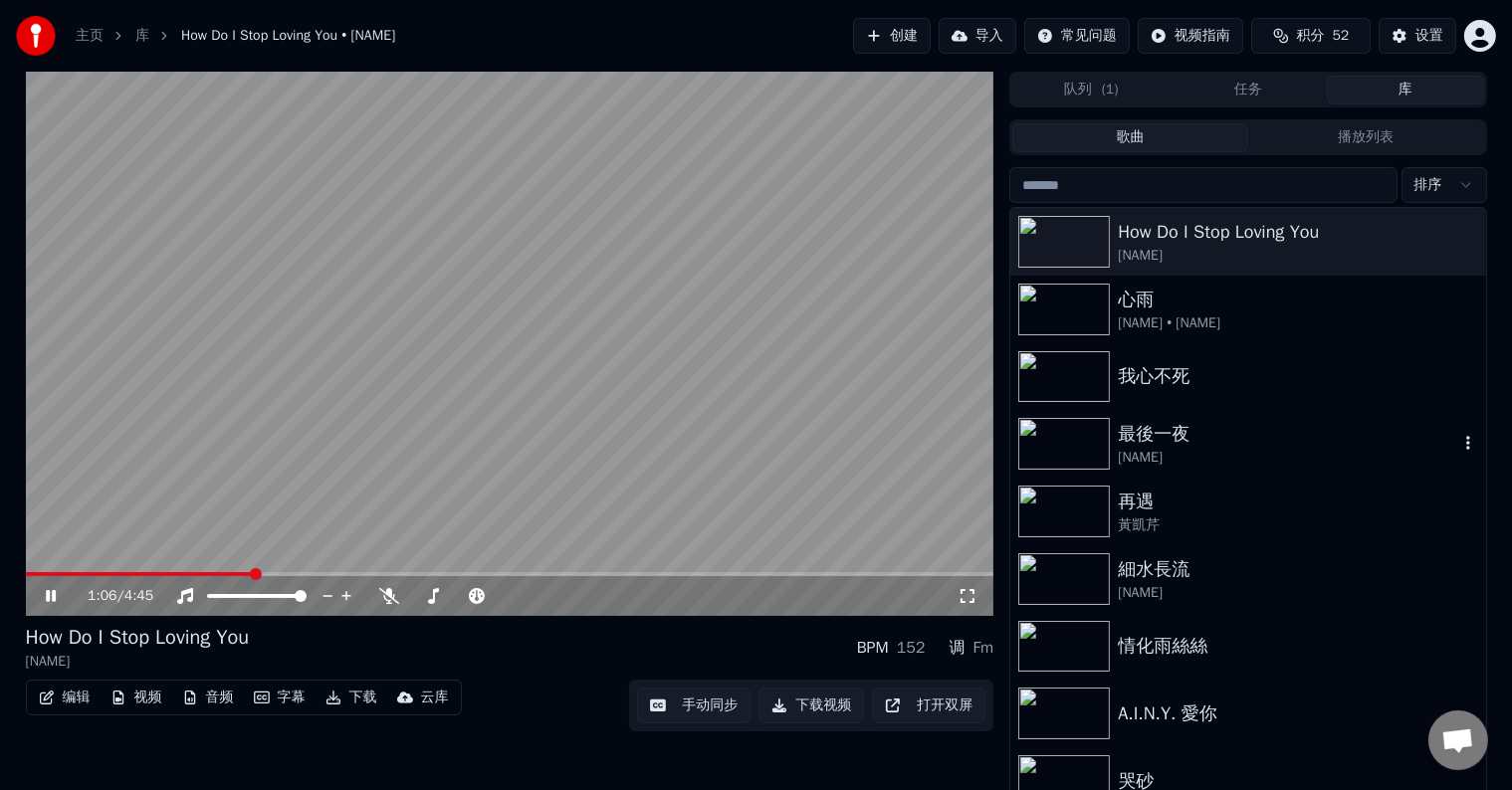 click on "最後一夜" at bounding box center (1287, 434) 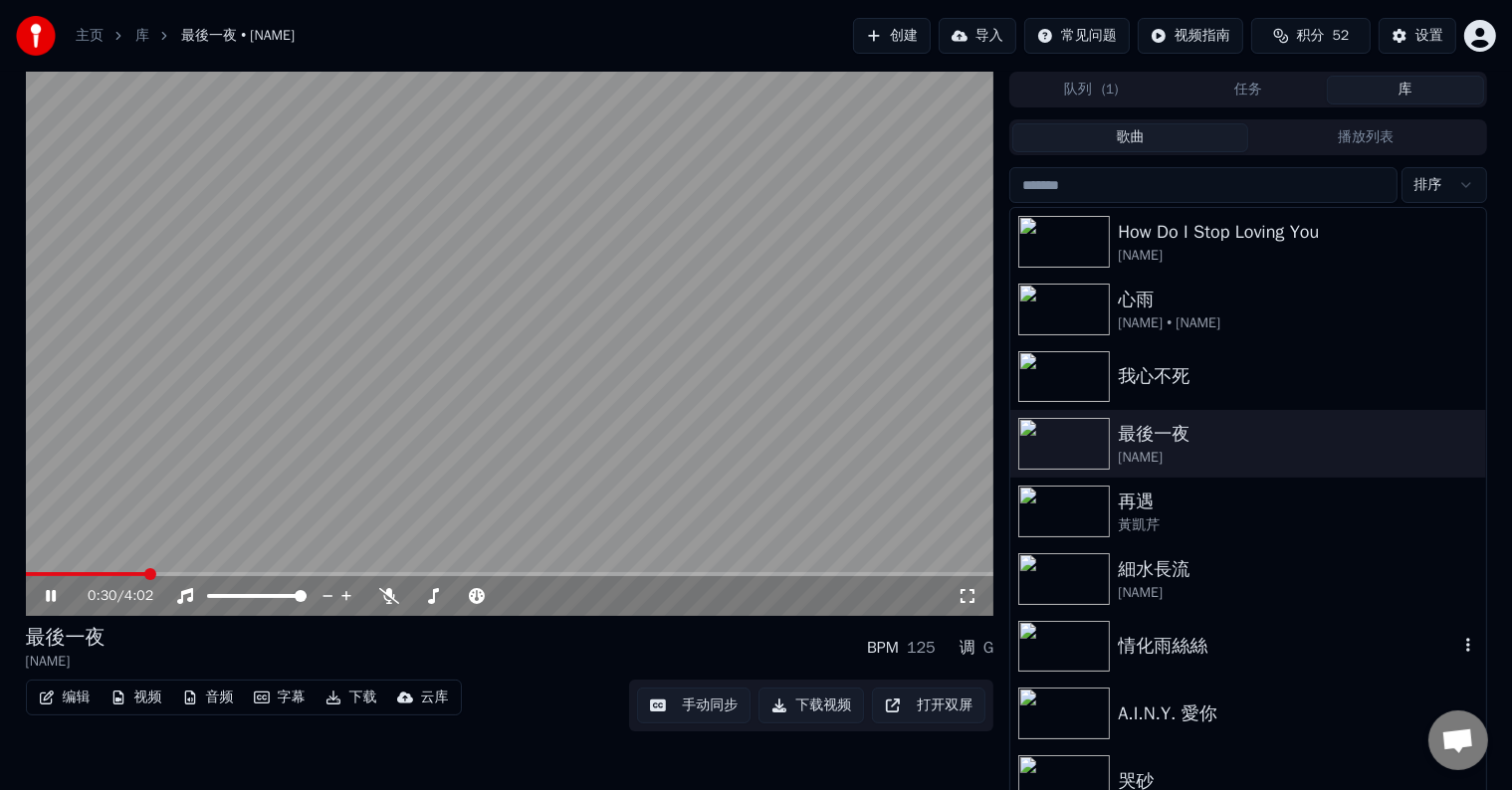 scroll, scrollTop: 16, scrollLeft: 0, axis: vertical 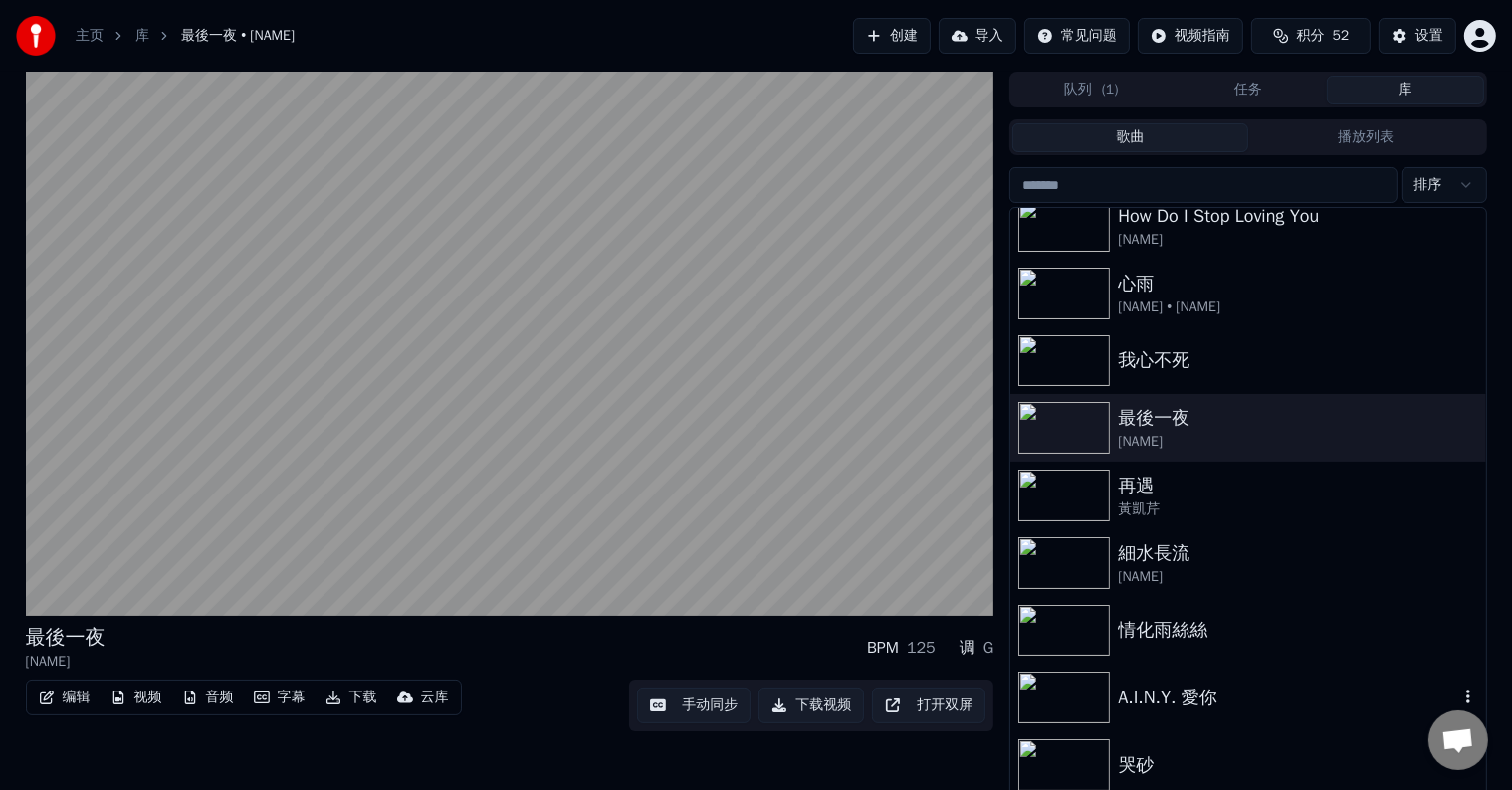 click on "A.I.N.Y. 愛你" at bounding box center (1287, 697) 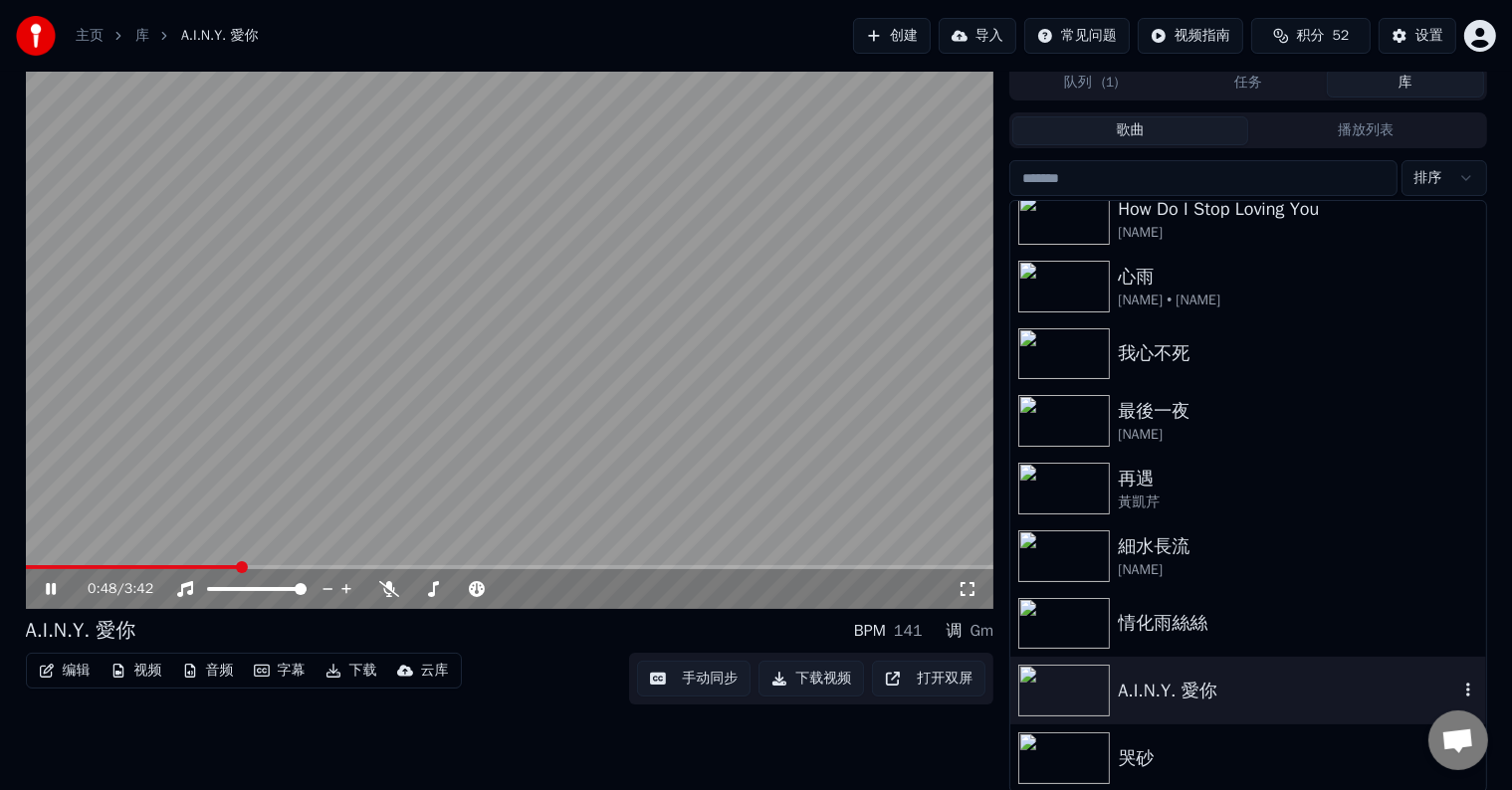 scroll, scrollTop: 9, scrollLeft: 0, axis: vertical 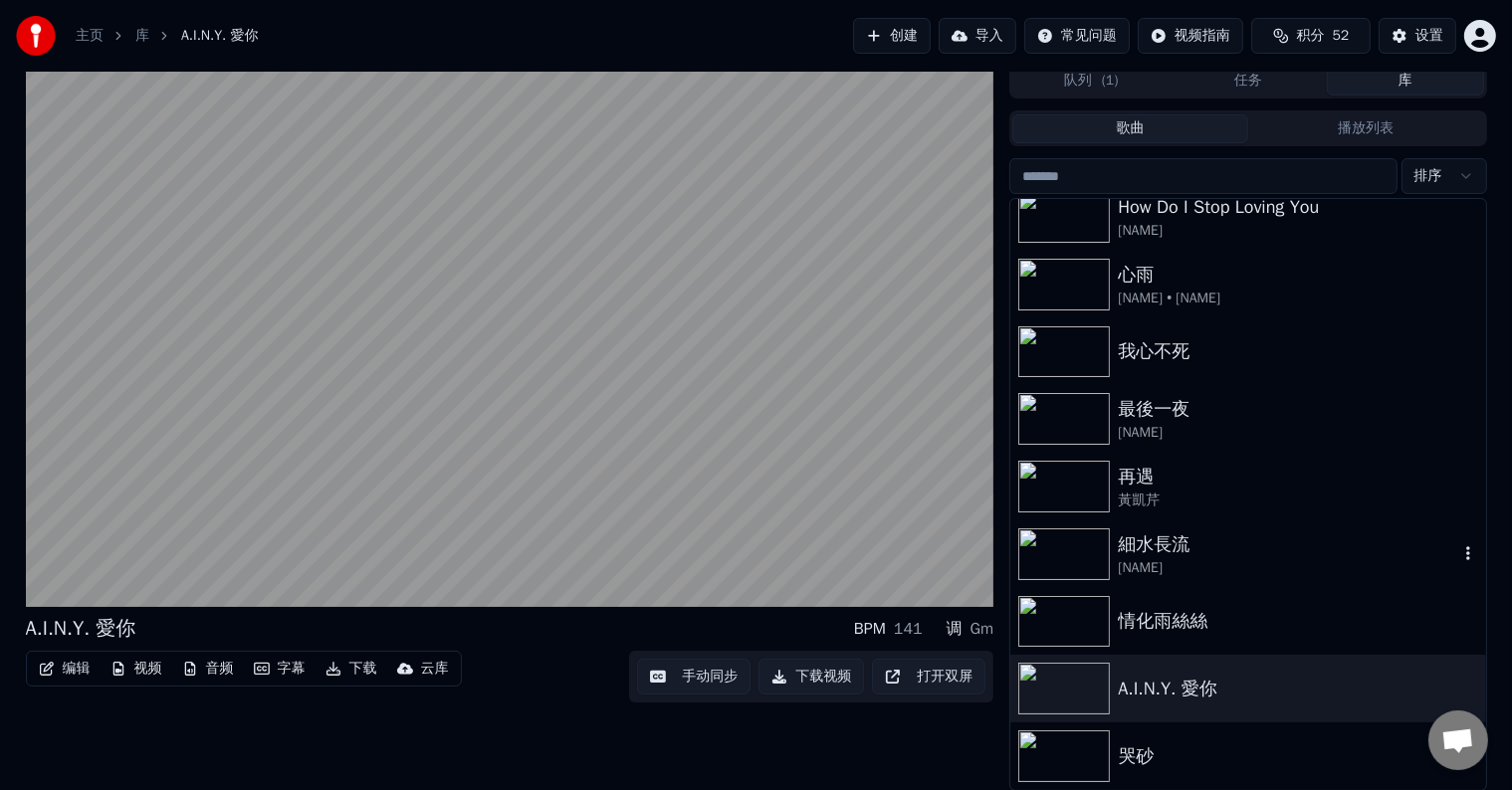 click on "[NAME]" at bounding box center (1287, 568) 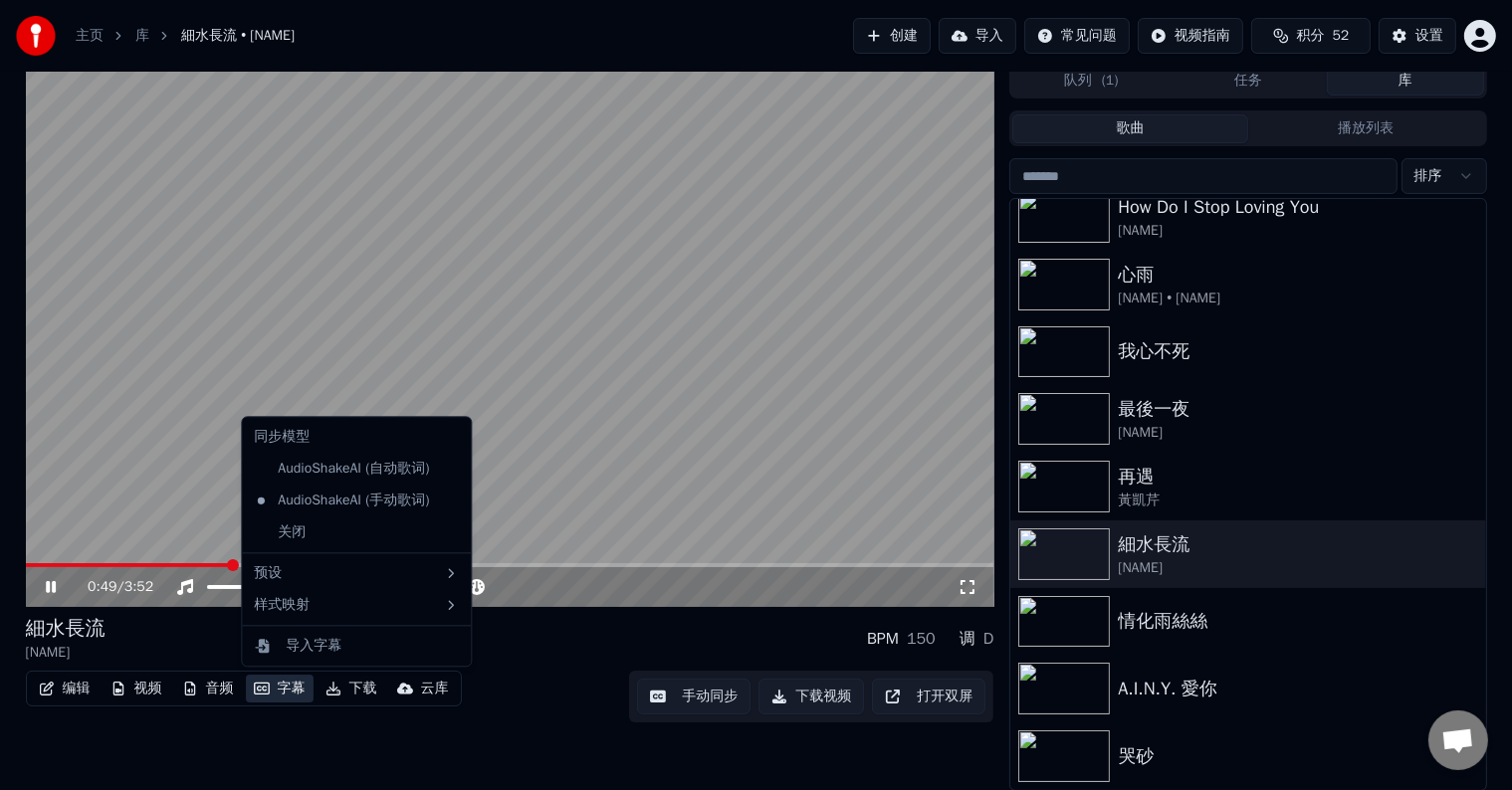 click on "字幕" at bounding box center (280, 689) 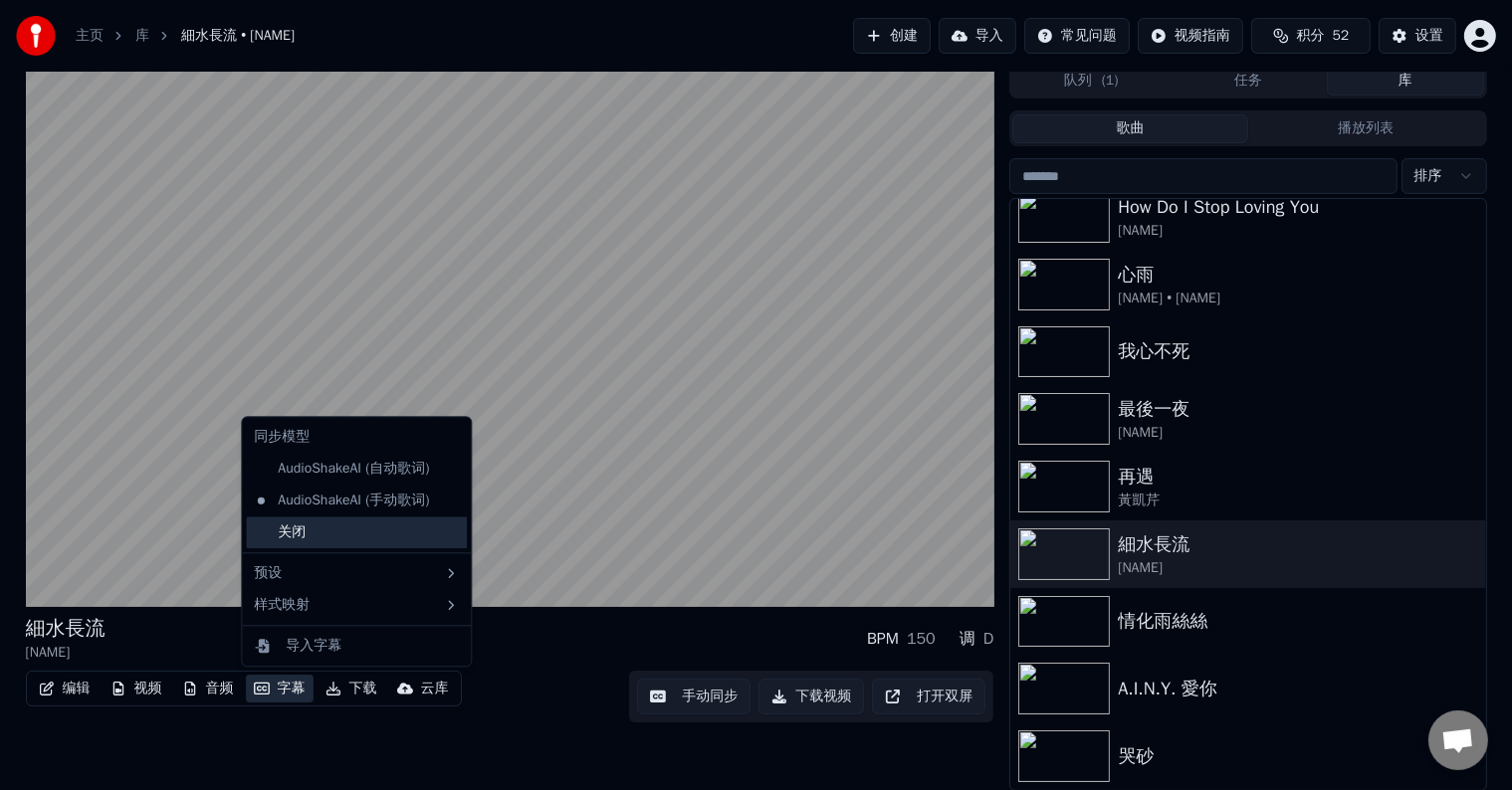 click on "关闭" at bounding box center (356, 532) 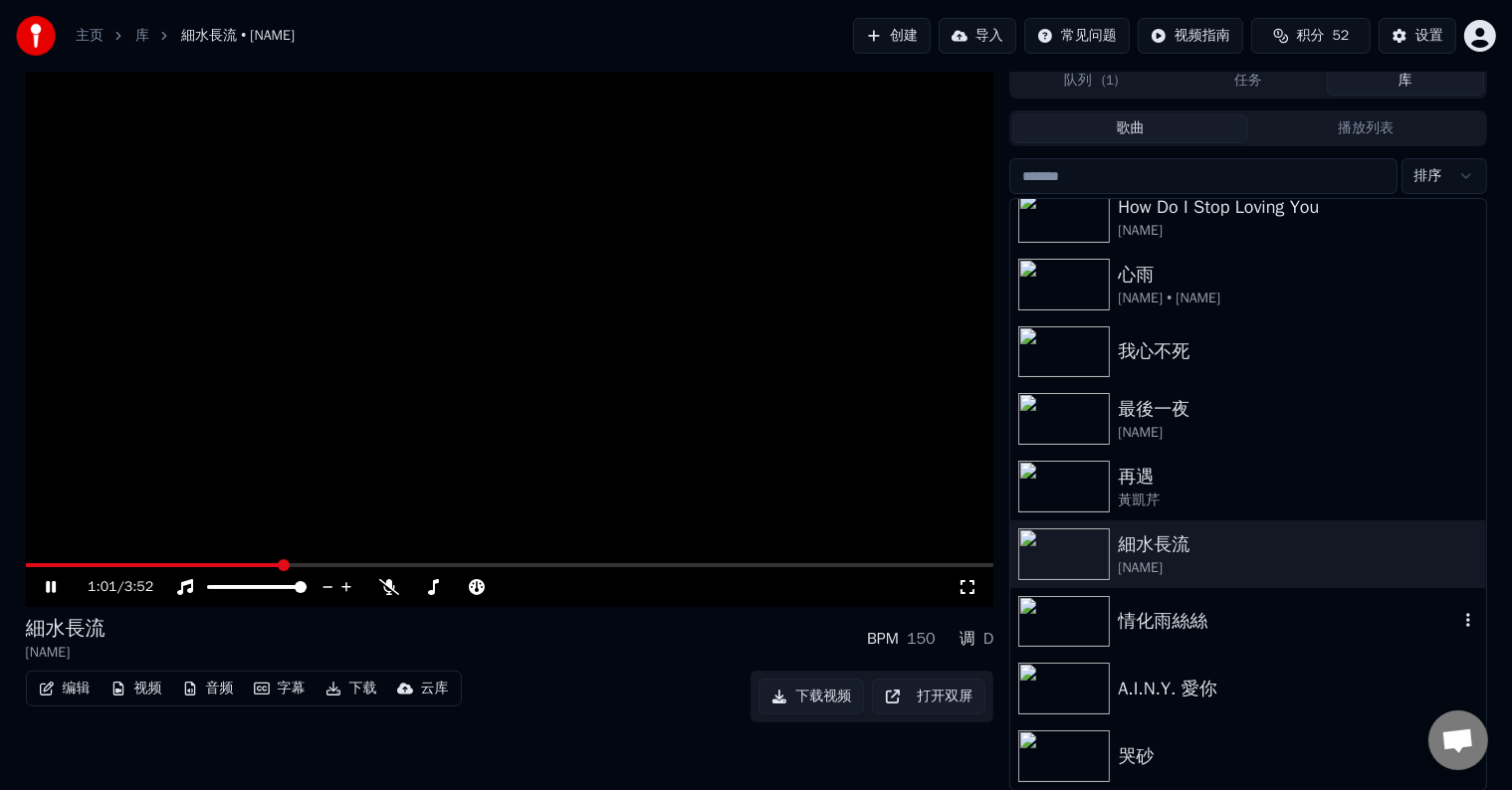 click on "情化雨絲絲" at bounding box center [1287, 621] 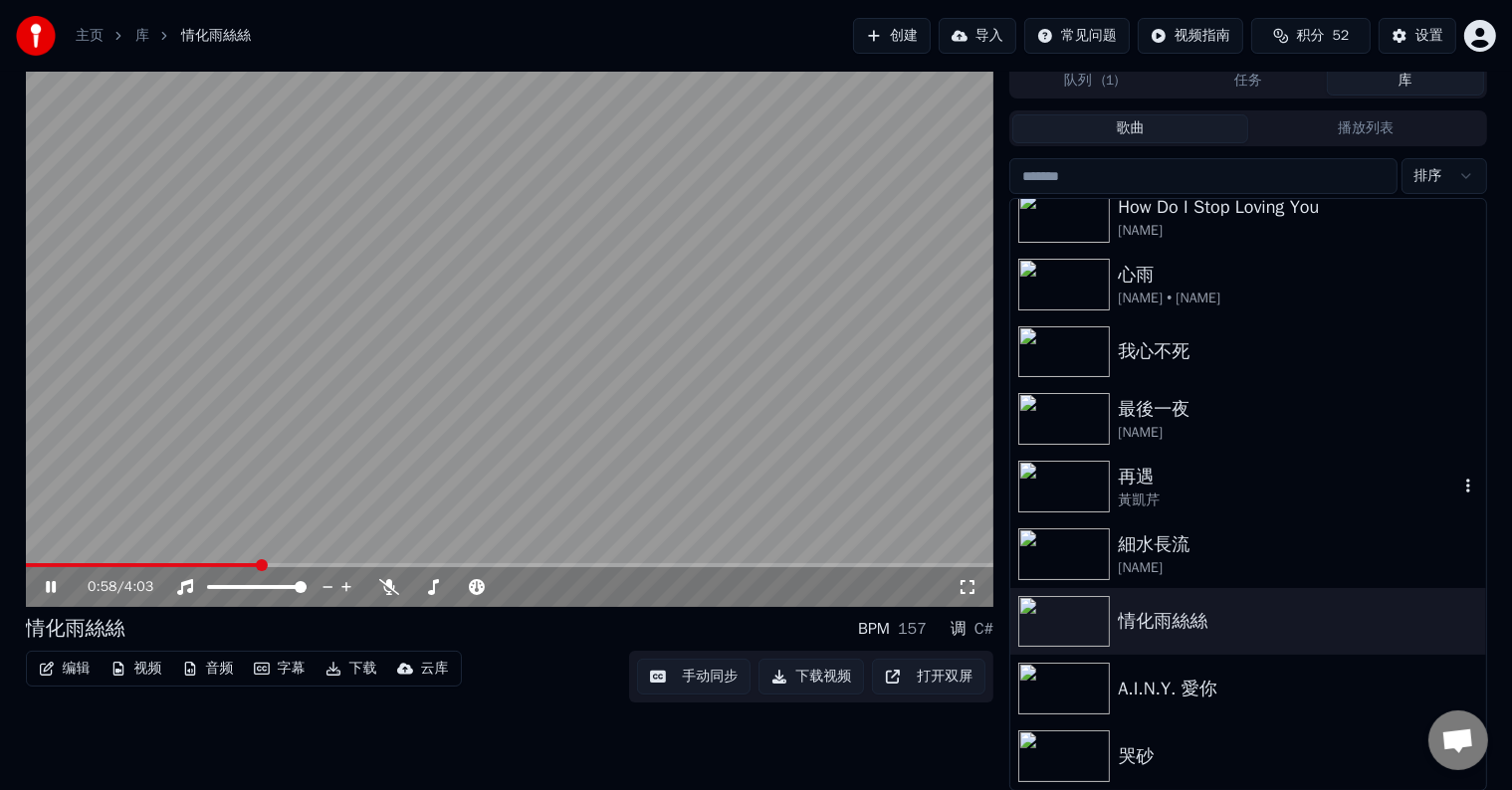 click on "黃凱芹" at bounding box center (1287, 500) 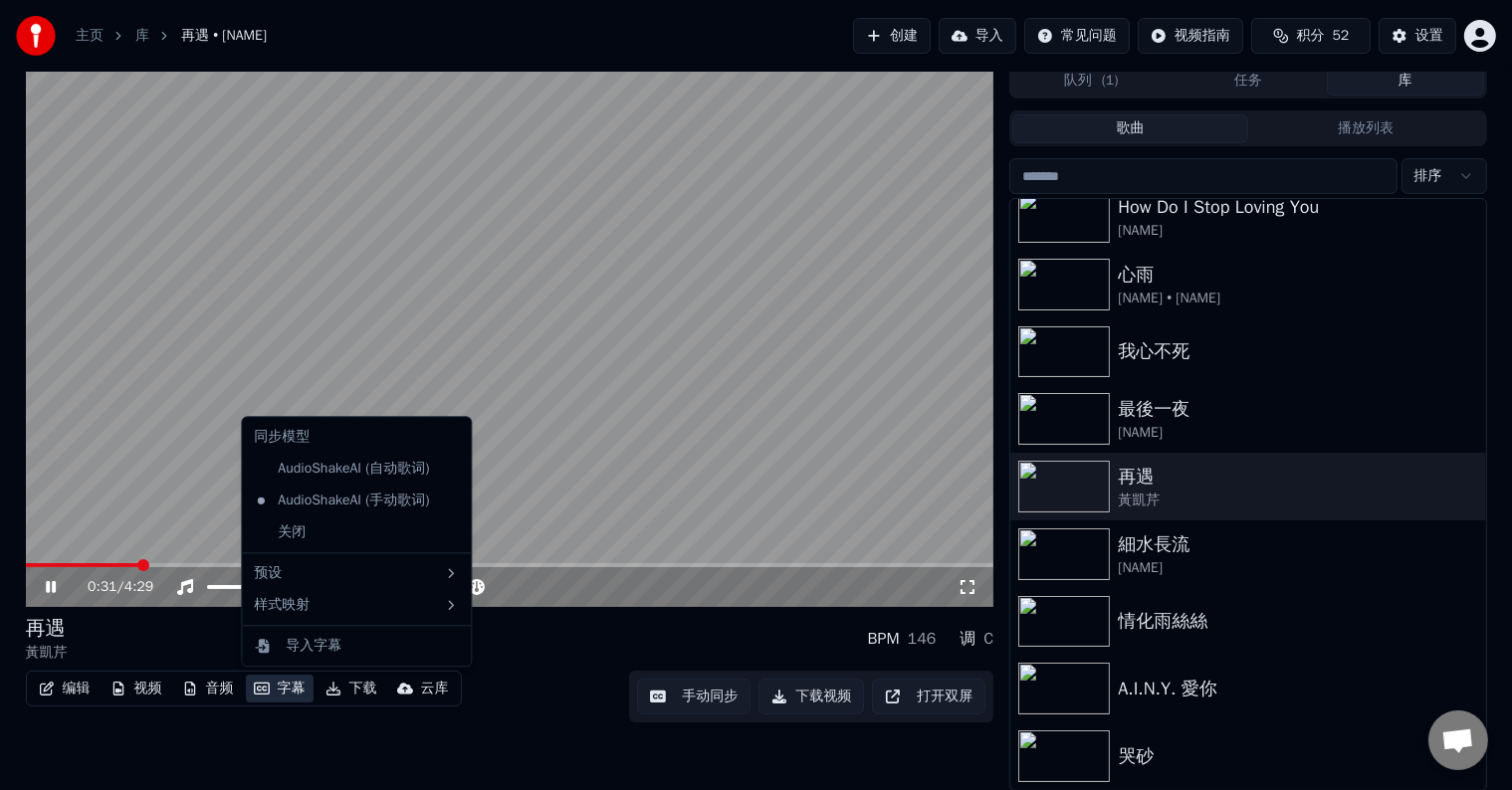 click on "字幕" at bounding box center (280, 689) 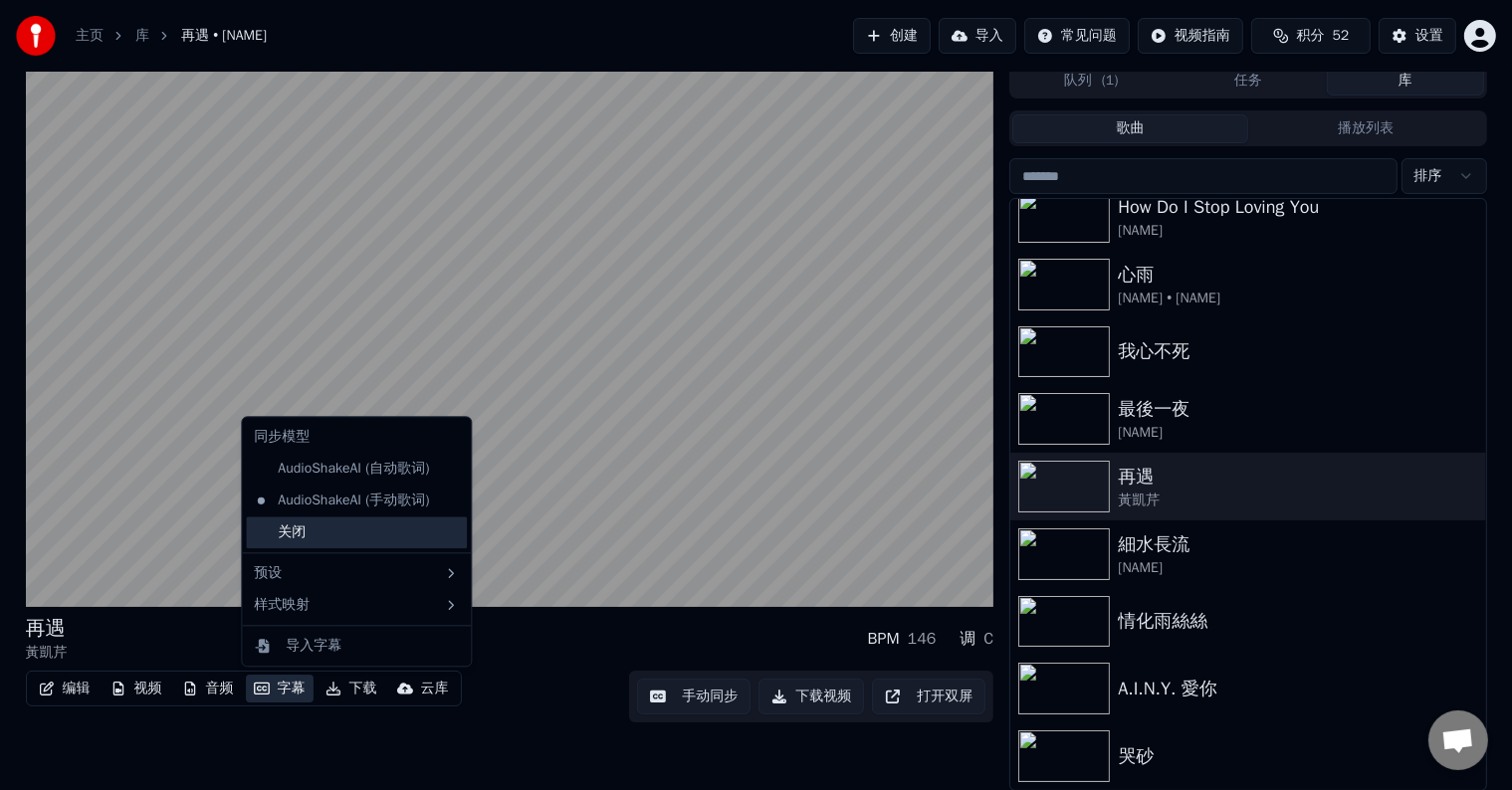 click on "关闭" at bounding box center (356, 532) 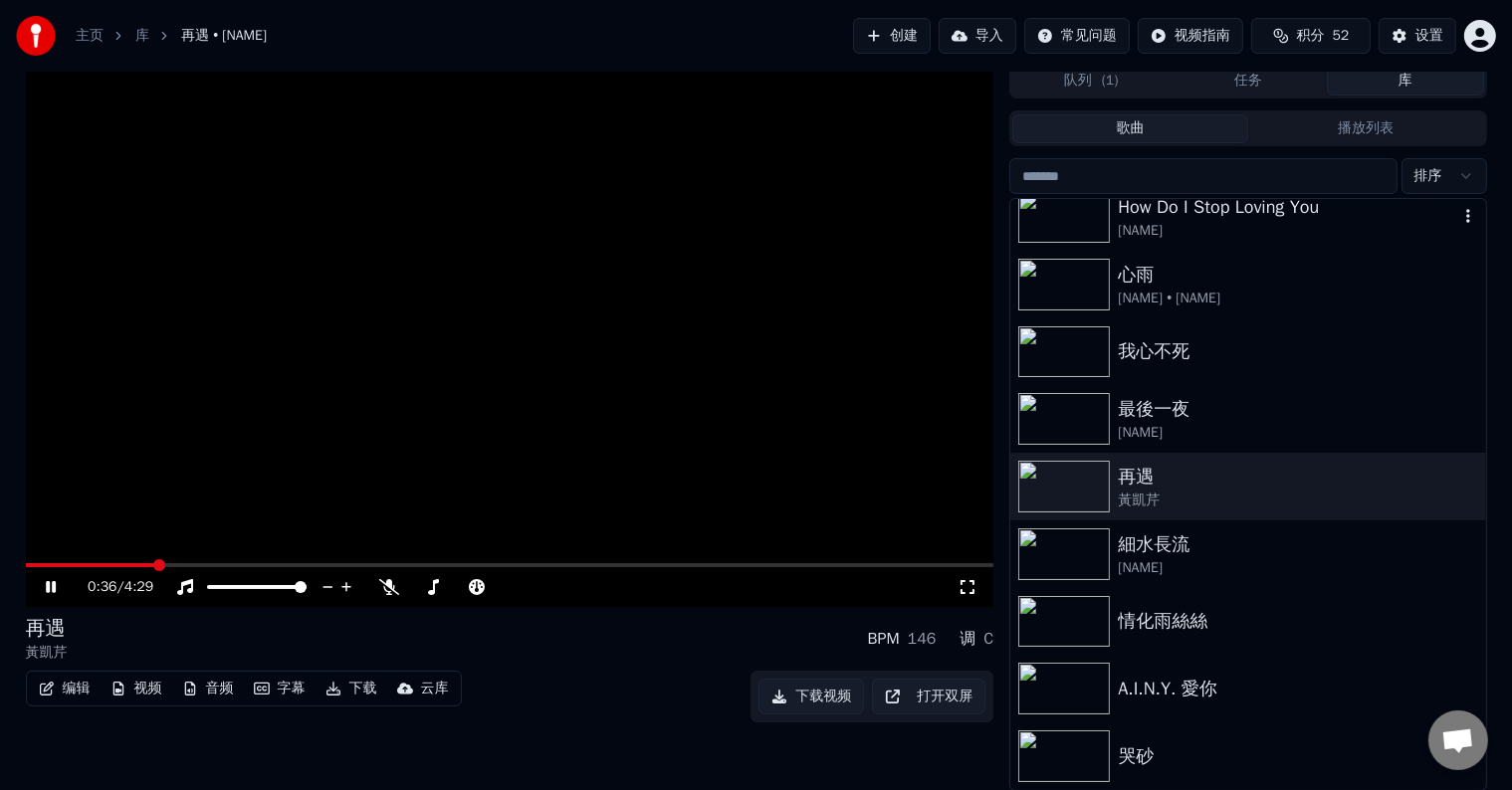 click on "[NAME]" at bounding box center (1287, 231) 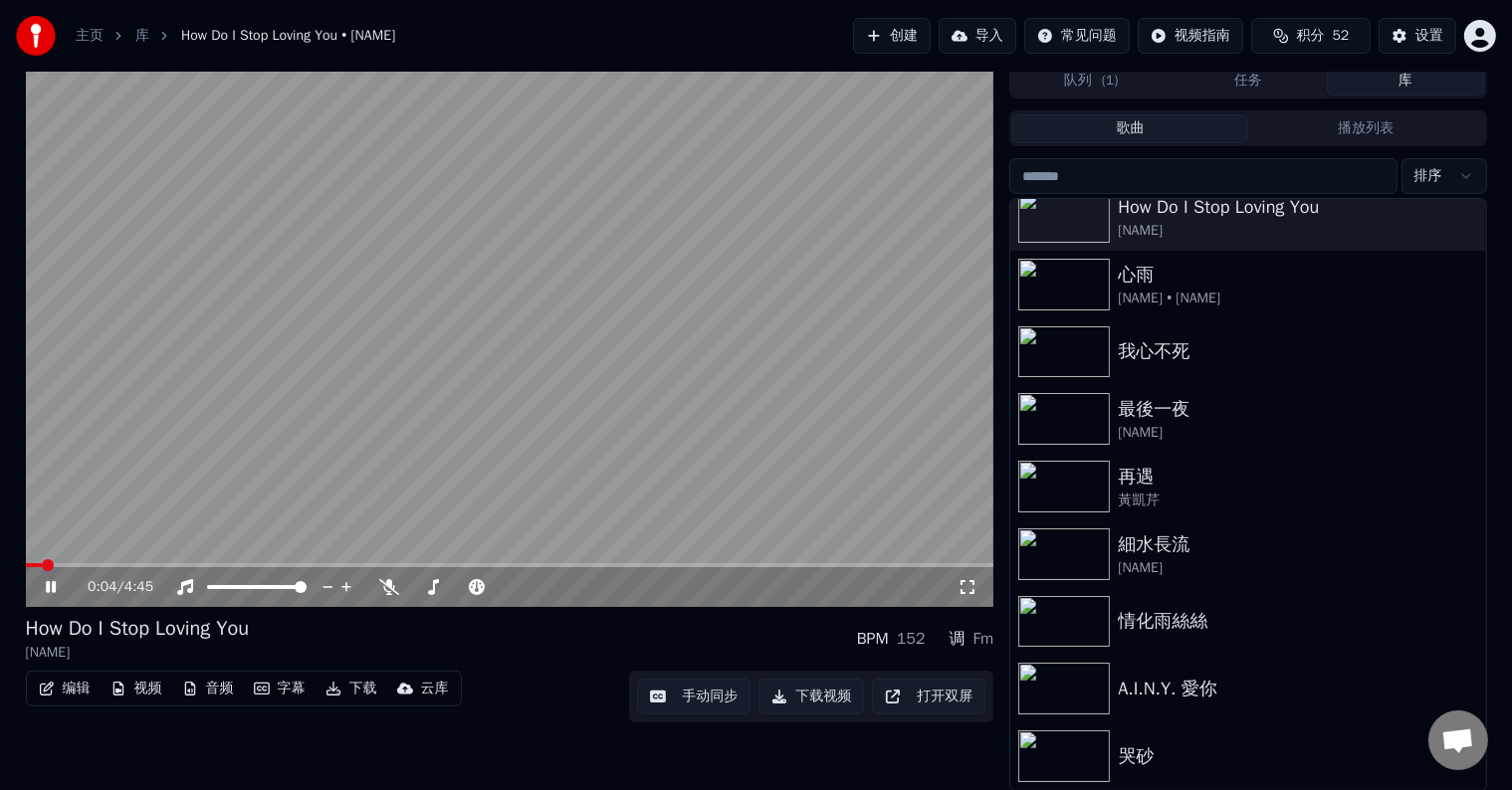 click at bounding box center [510, 565] 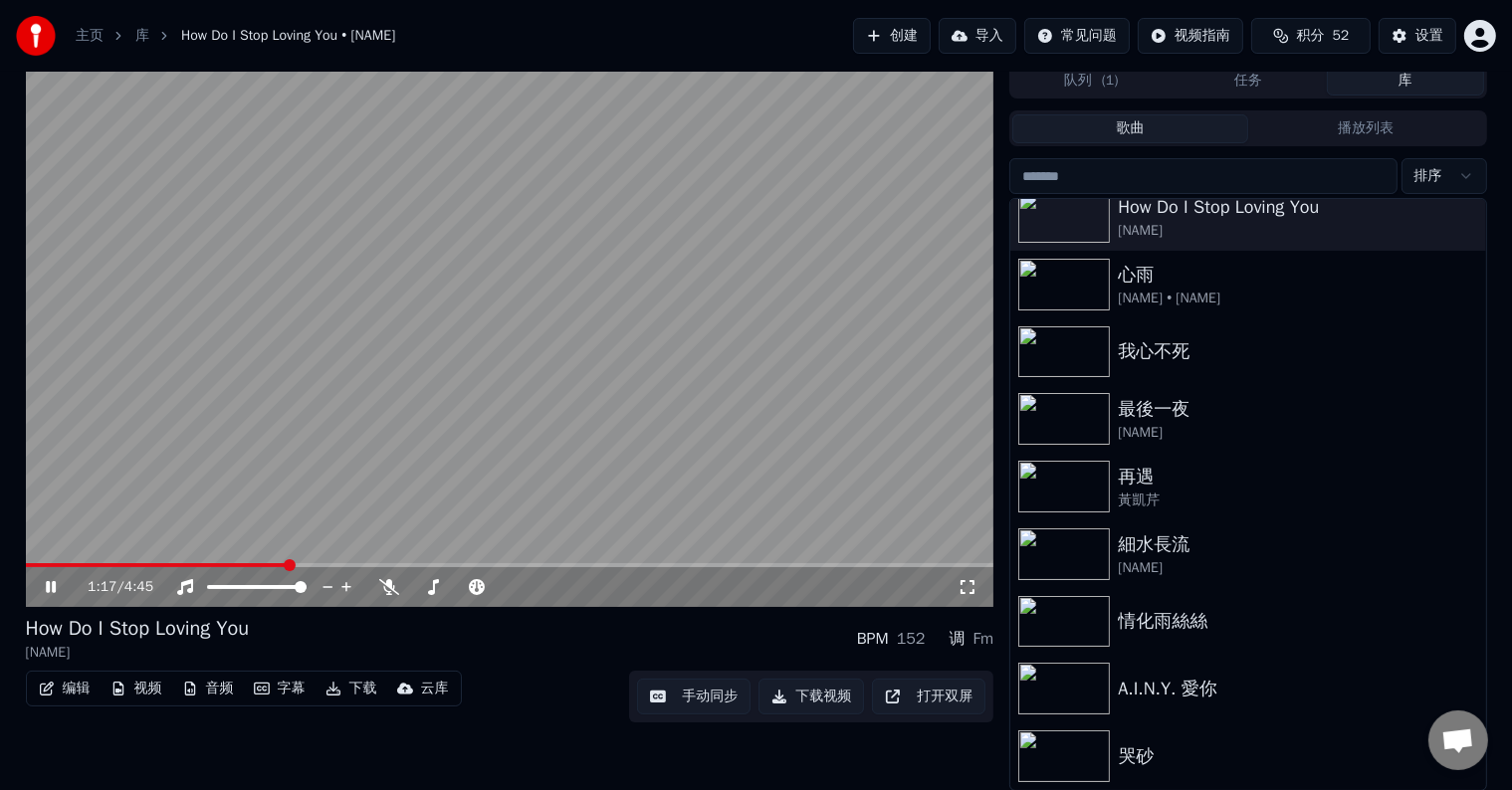 click at bounding box center (510, 565) 